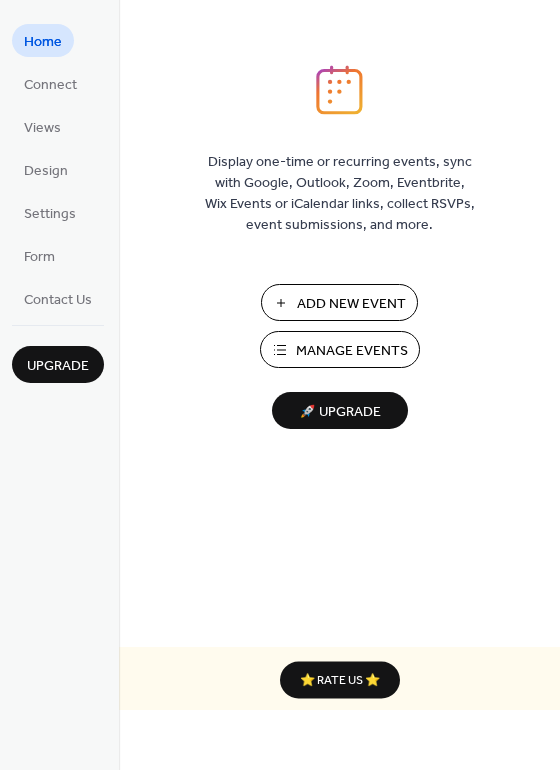 scroll, scrollTop: 0, scrollLeft: 0, axis: both 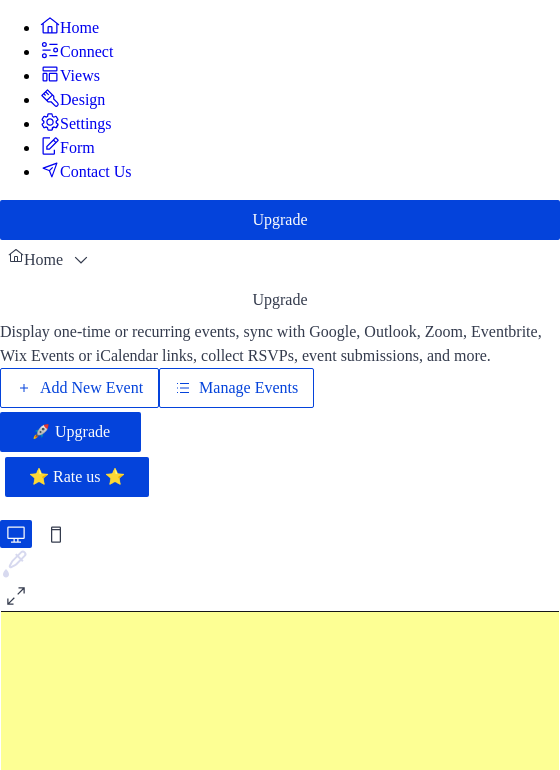 click on "Add New Event" at bounding box center (91, 388) 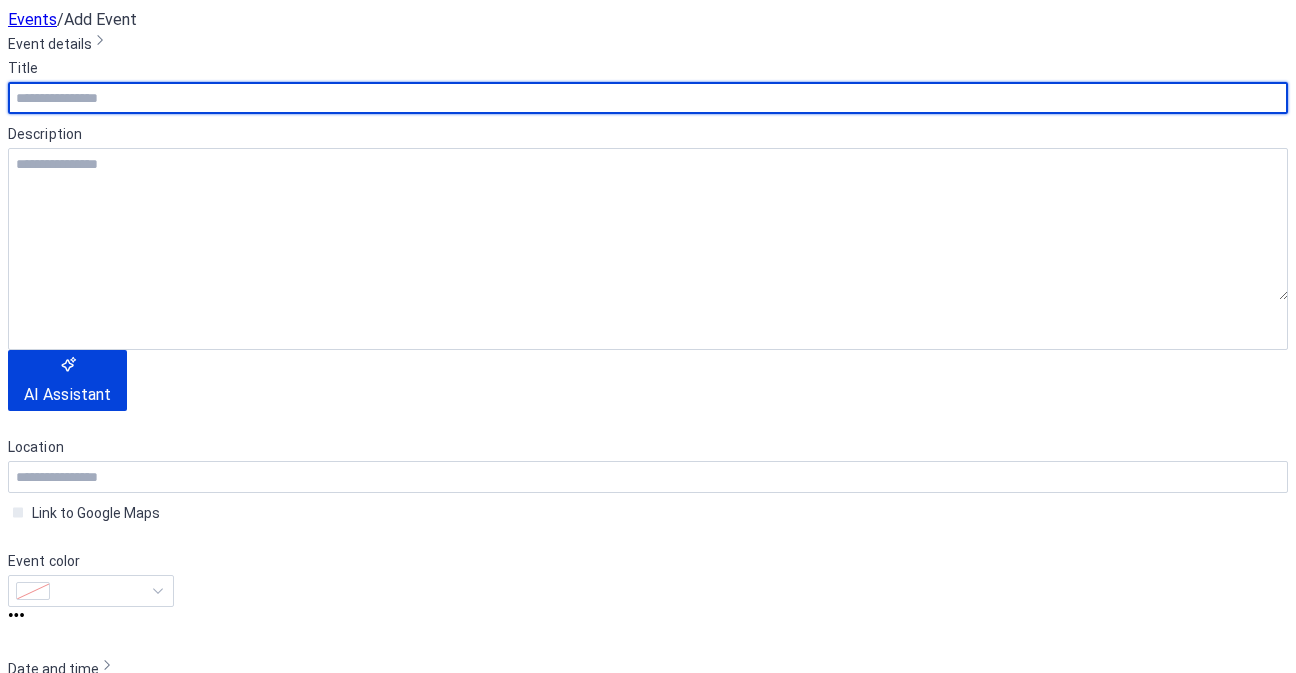 scroll, scrollTop: 0, scrollLeft: 0, axis: both 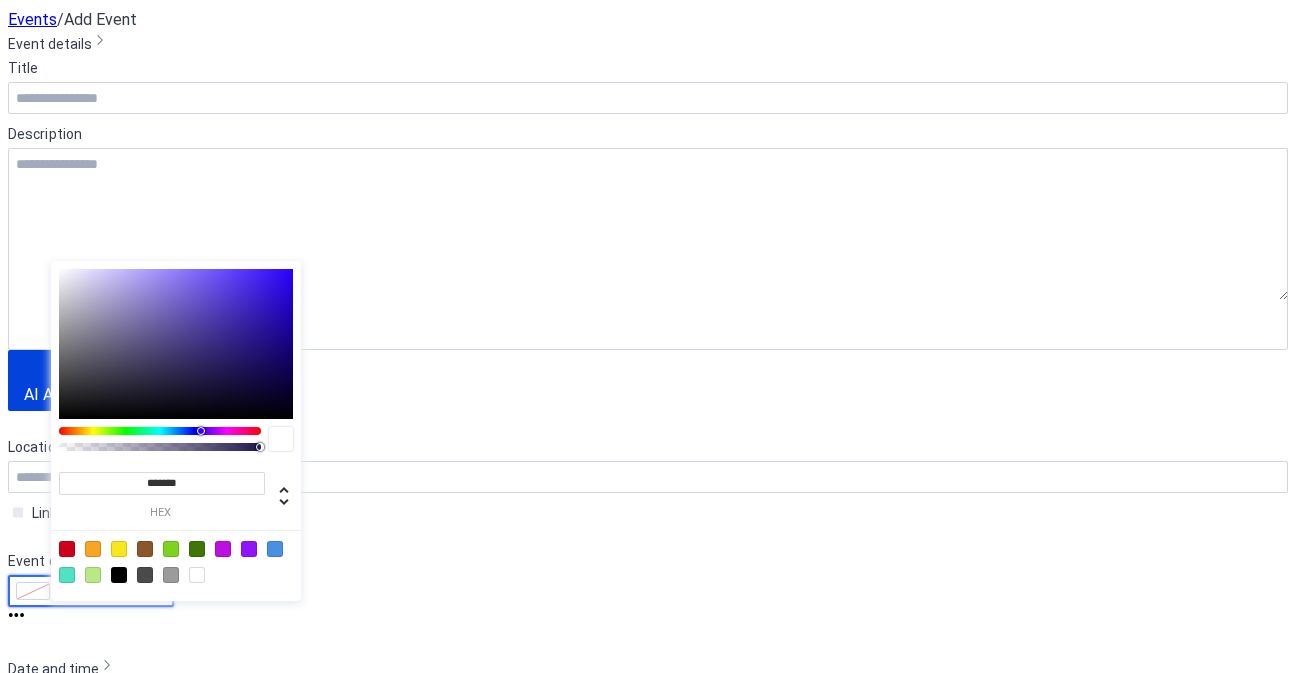 click at bounding box center [100, 591] 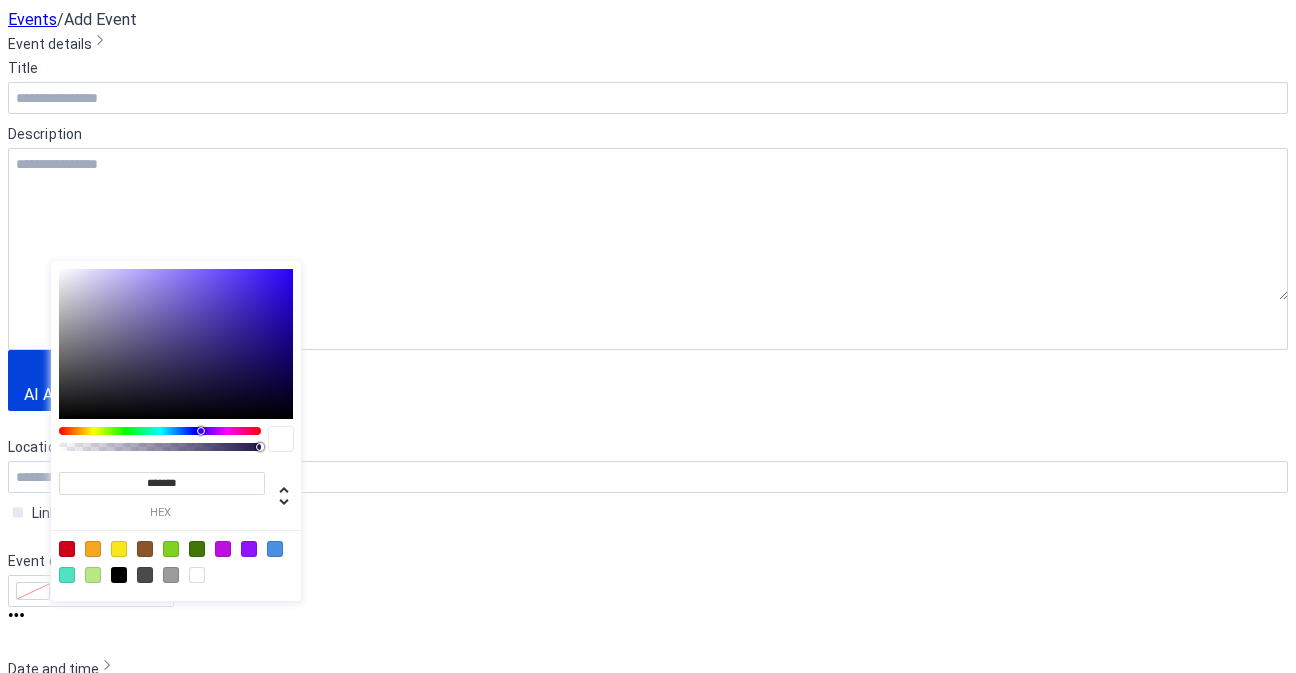 drag, startPoint x: 215, startPoint y: 486, endPoint x: 124, endPoint y: 474, distance: 91.787796 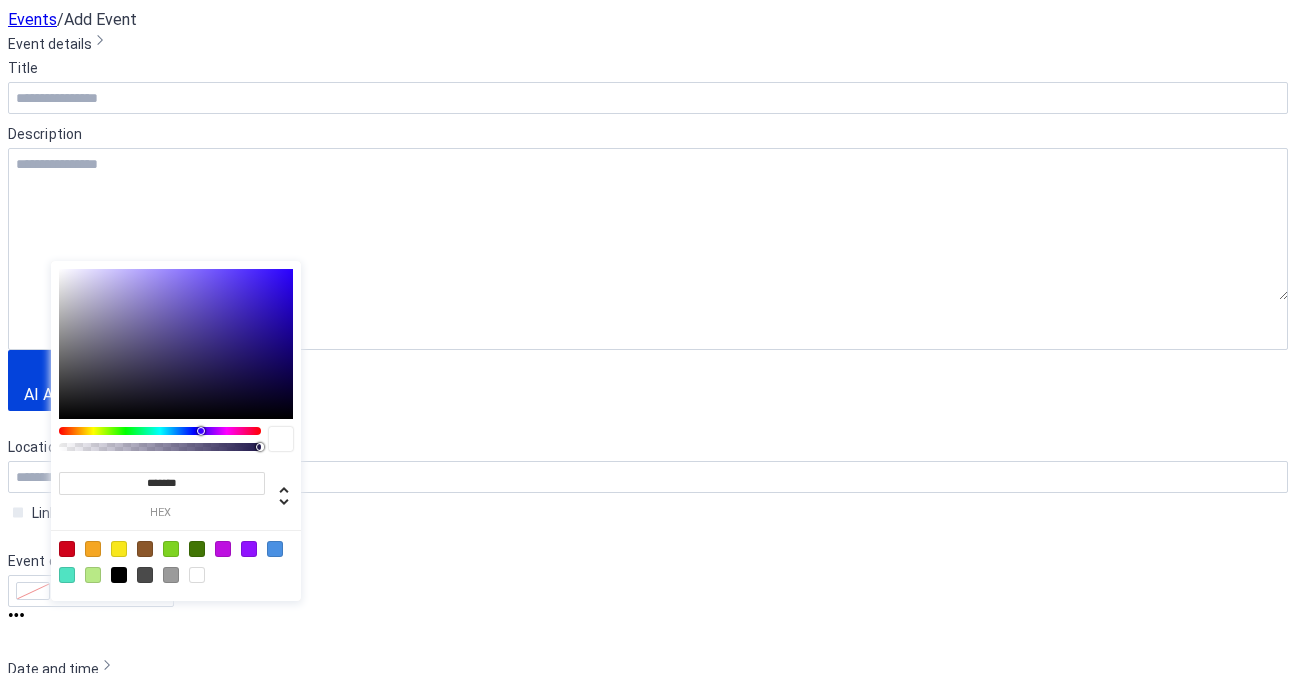 click on "******* hex" at bounding box center (176, 486) 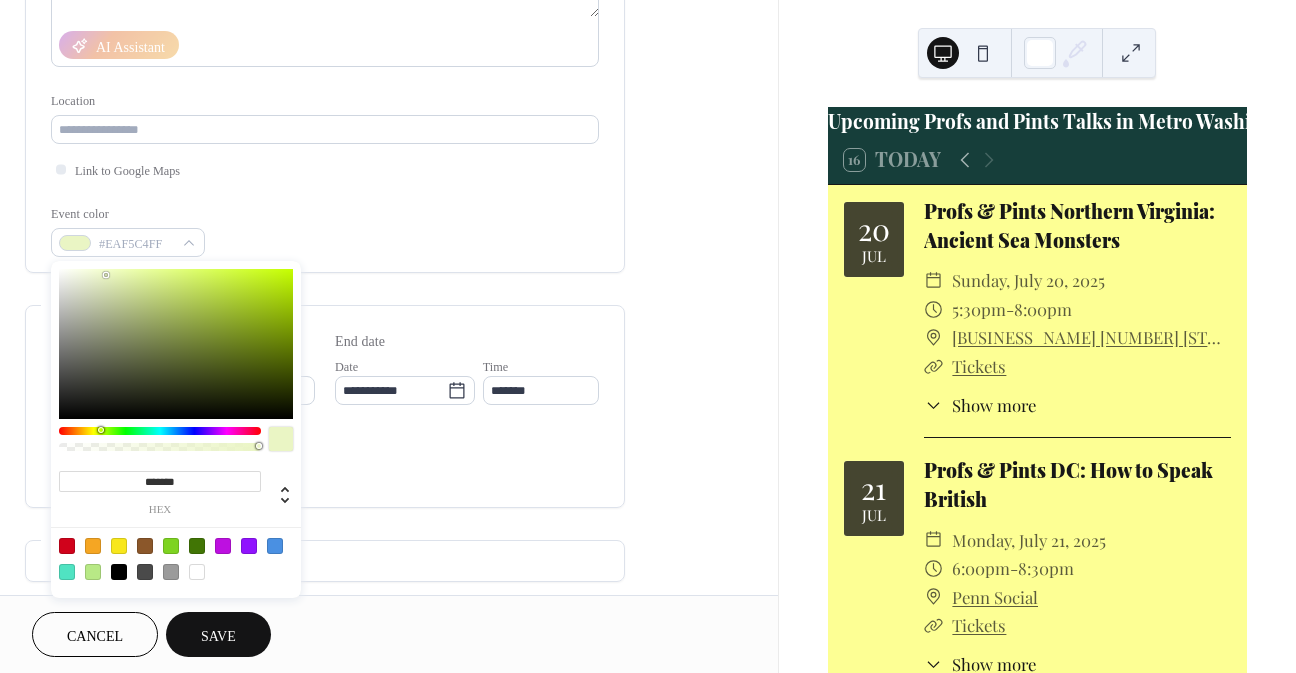 type on "********" 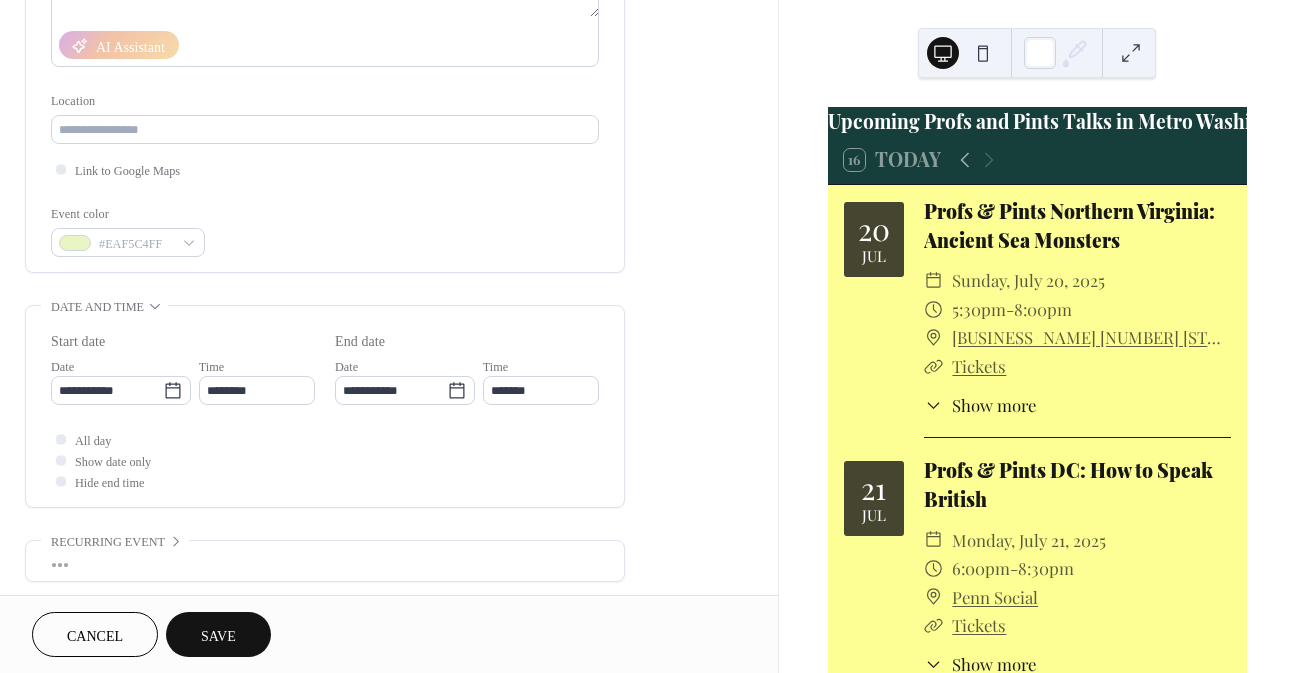 click on "**********" at bounding box center [389, 480] 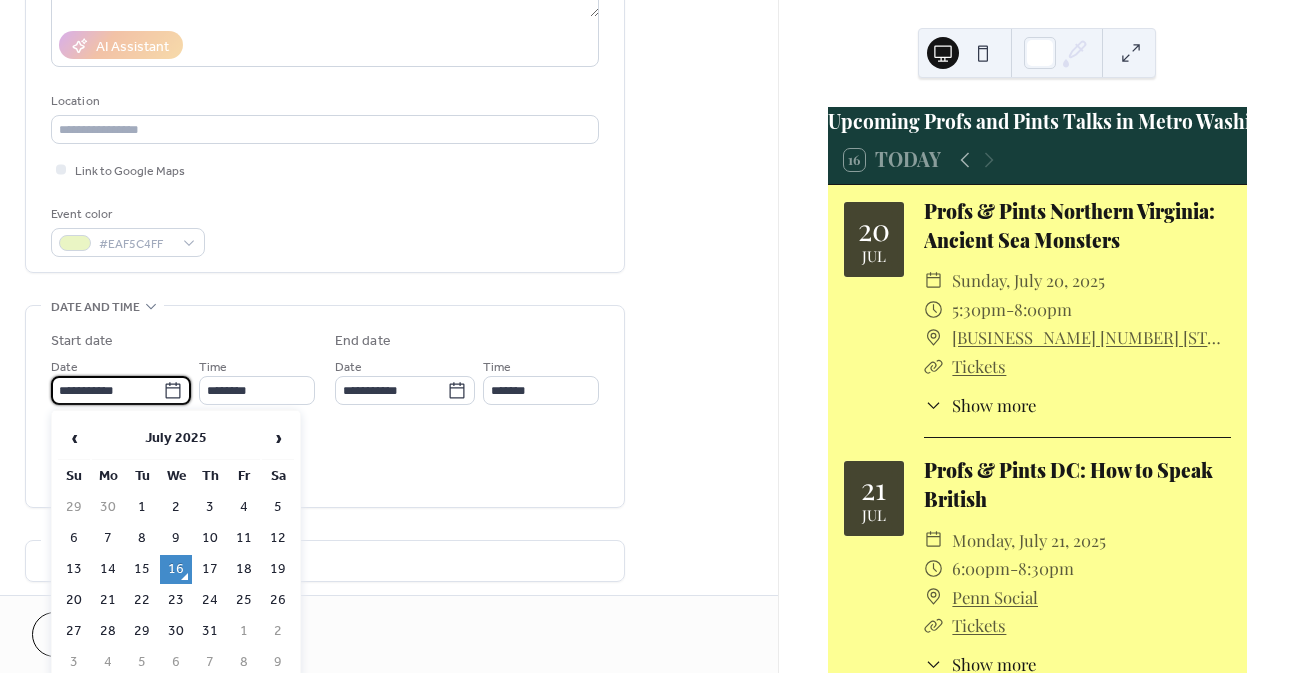 click on "**********" at bounding box center (107, 390) 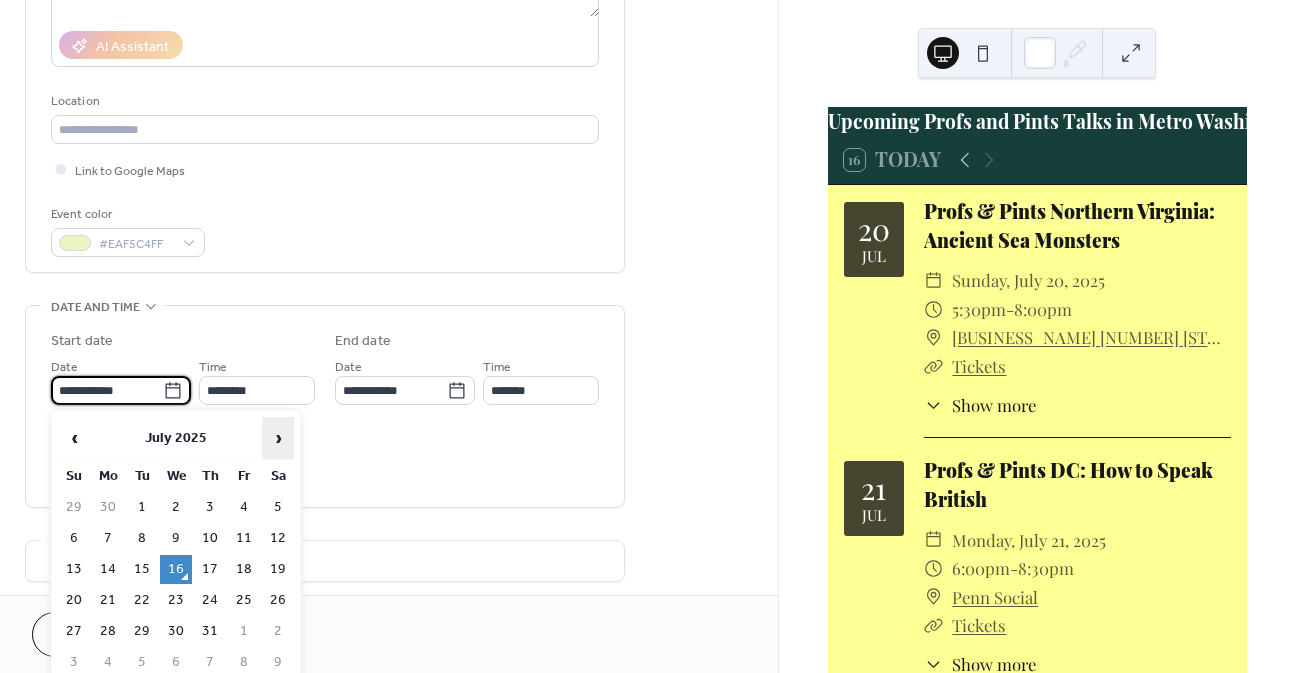 click on "›" at bounding box center (278, 438) 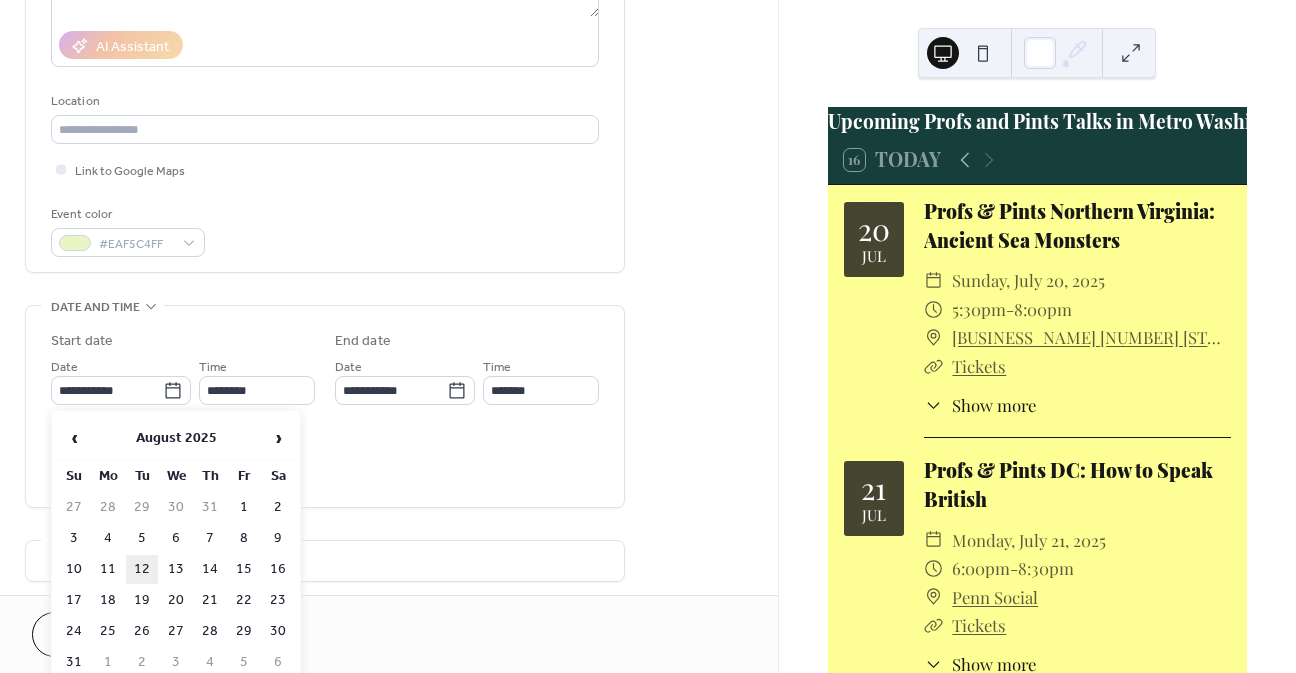 click on "12" at bounding box center [142, 569] 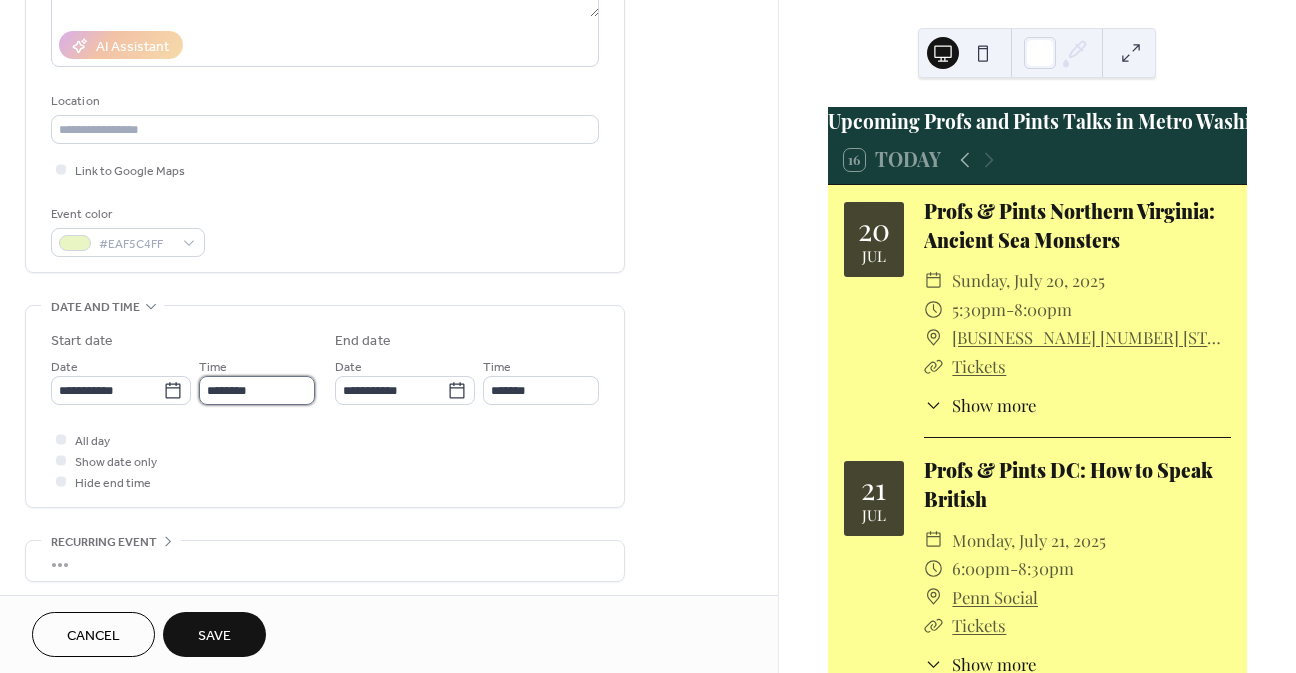 click on "********" at bounding box center [257, 390] 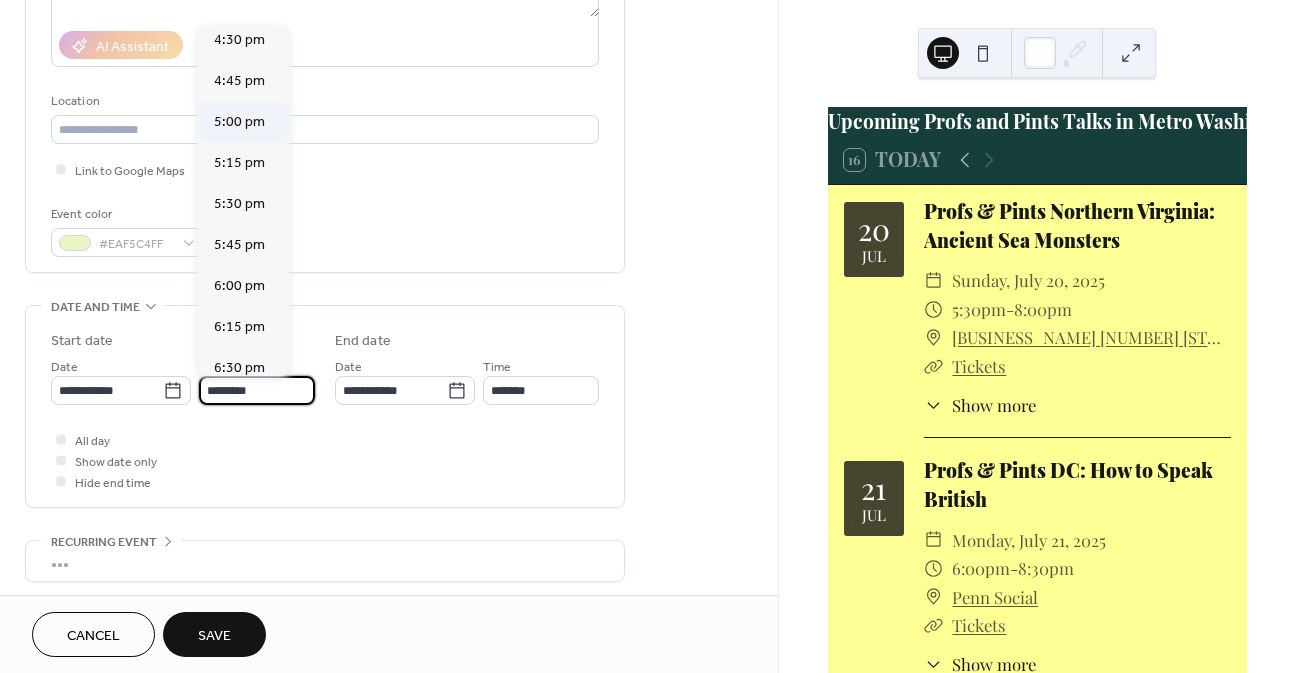 scroll, scrollTop: 2768, scrollLeft: 0, axis: vertical 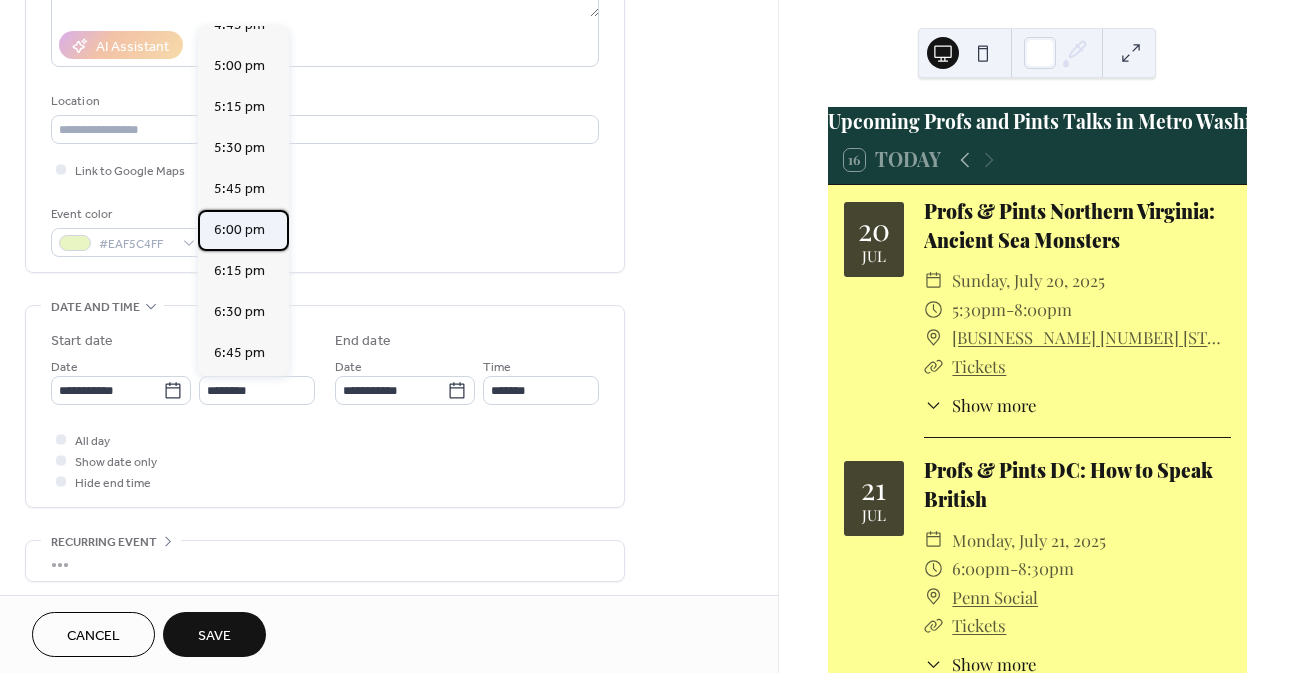 click on "6:00 pm" at bounding box center (239, 230) 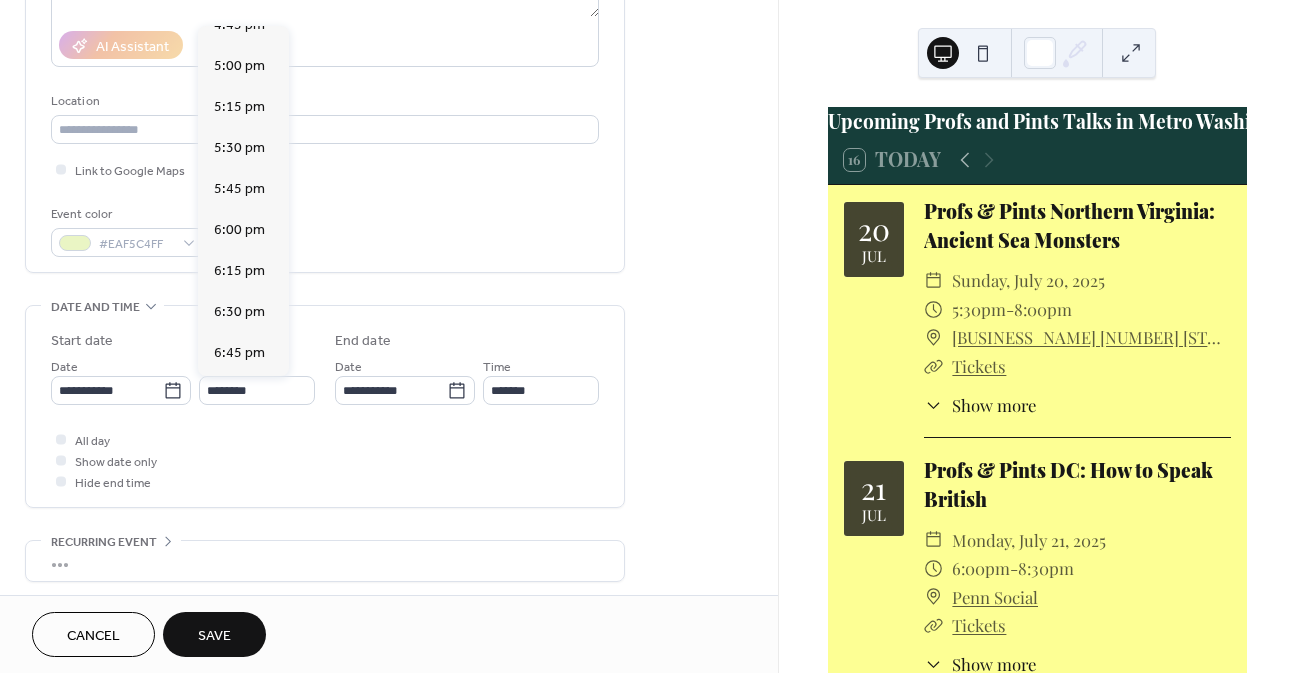 type on "*******" 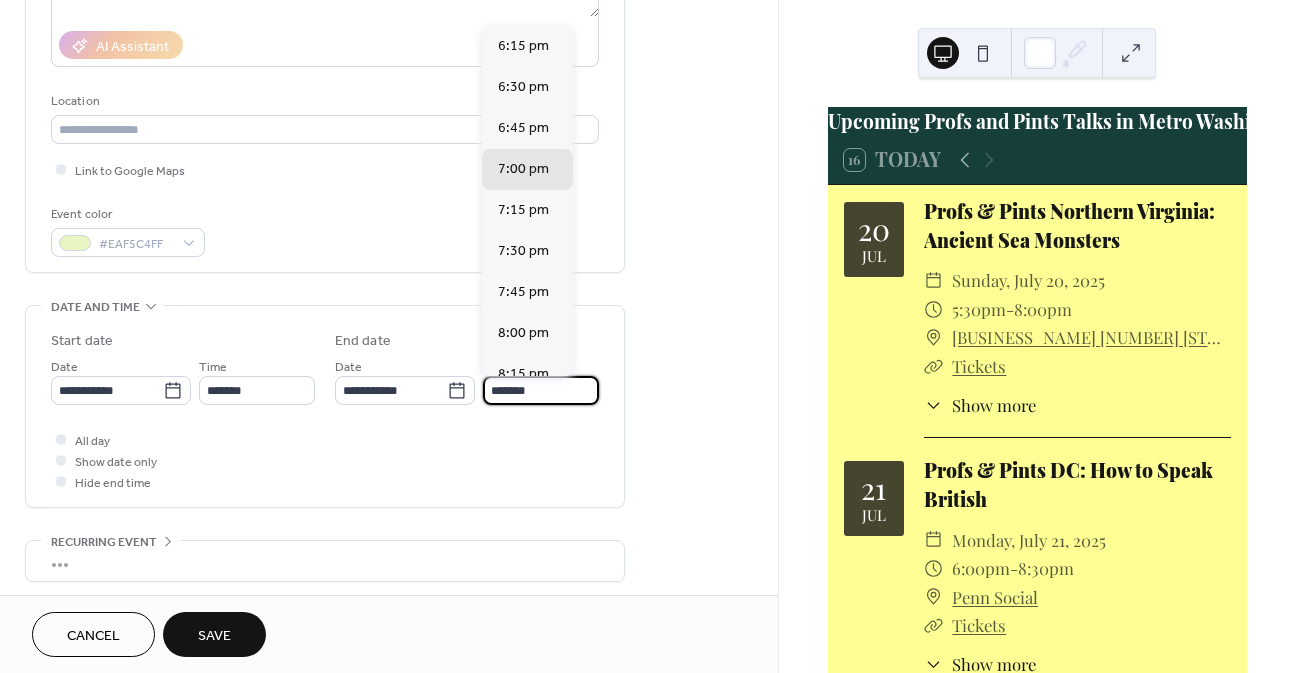click on "*******" at bounding box center [541, 390] 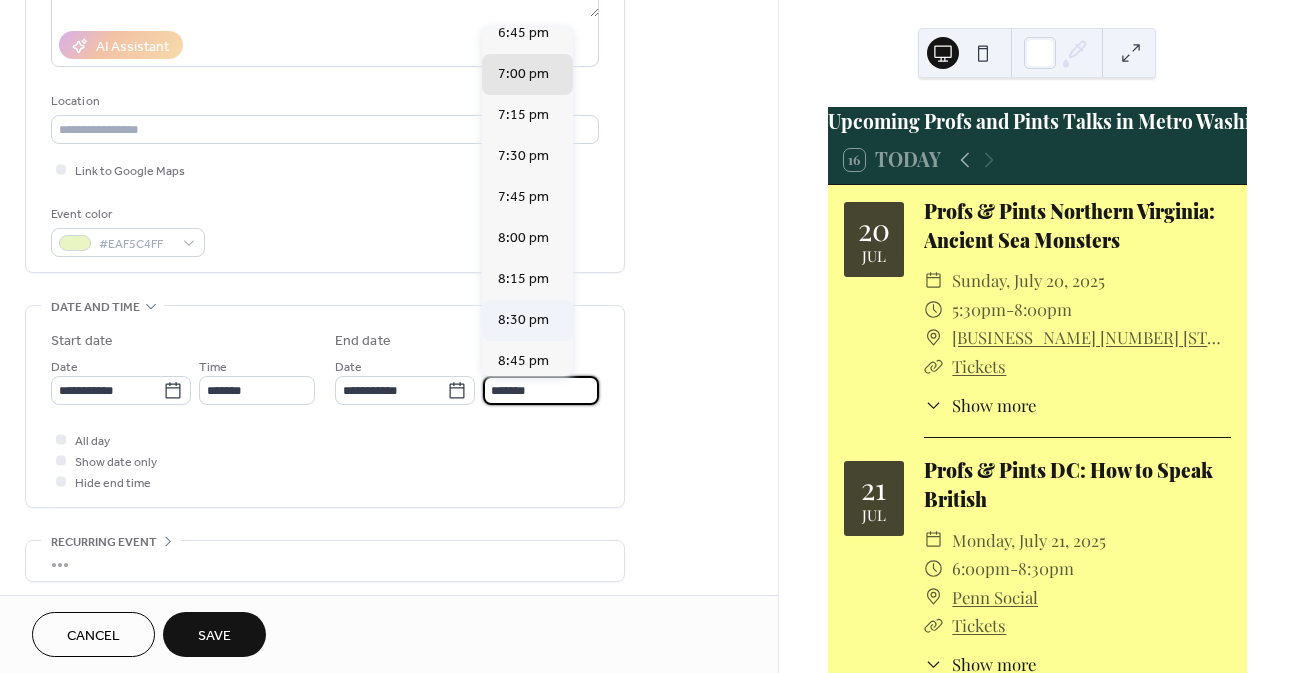 scroll, scrollTop: 100, scrollLeft: 0, axis: vertical 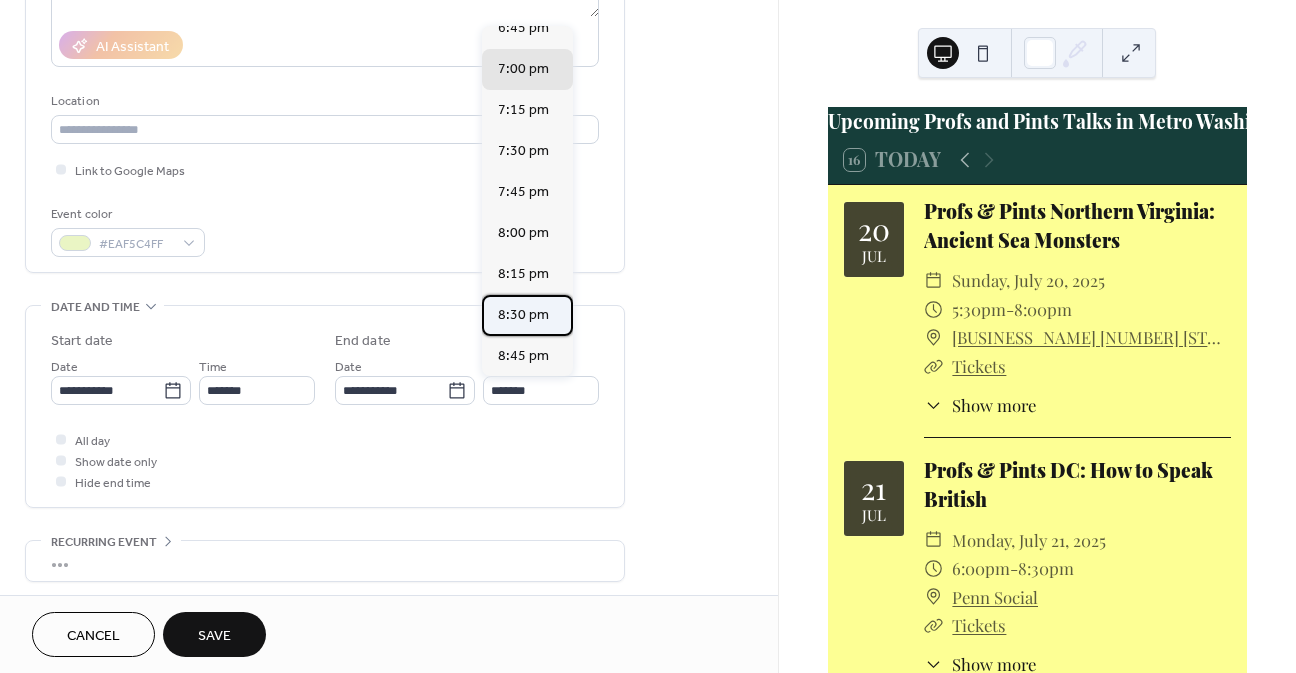 click on "8:30 pm" at bounding box center (523, 315) 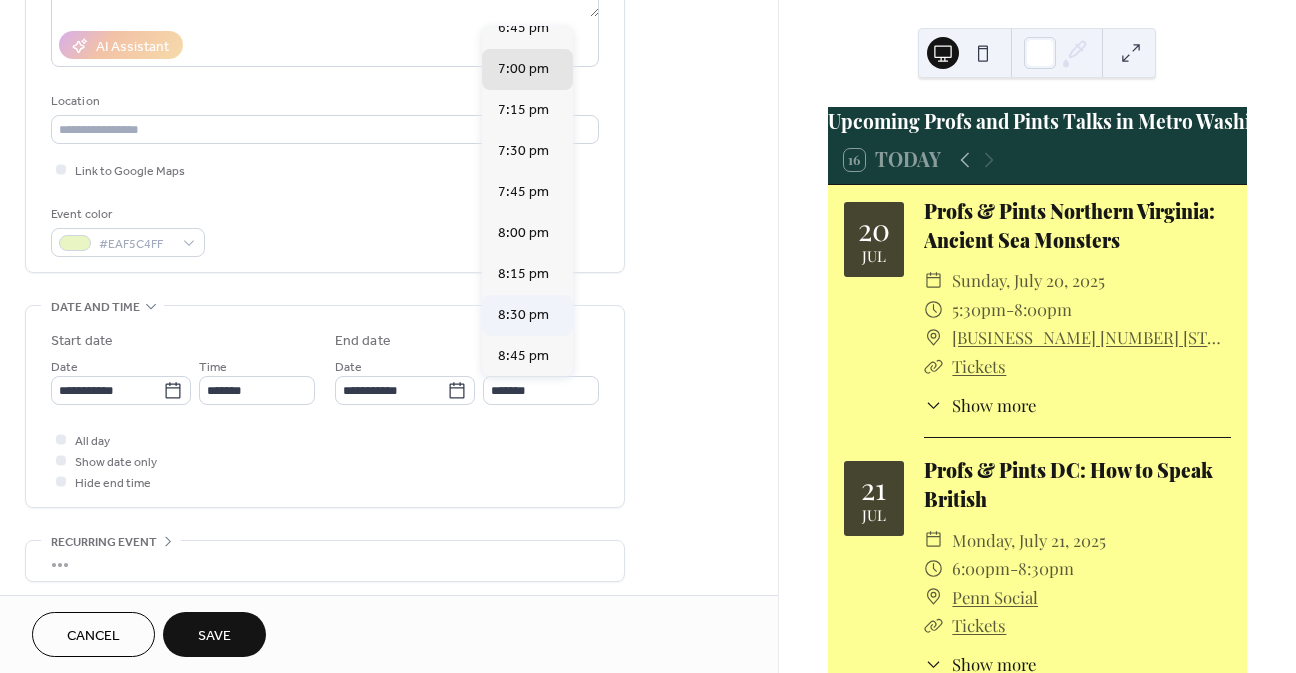 type on "*******" 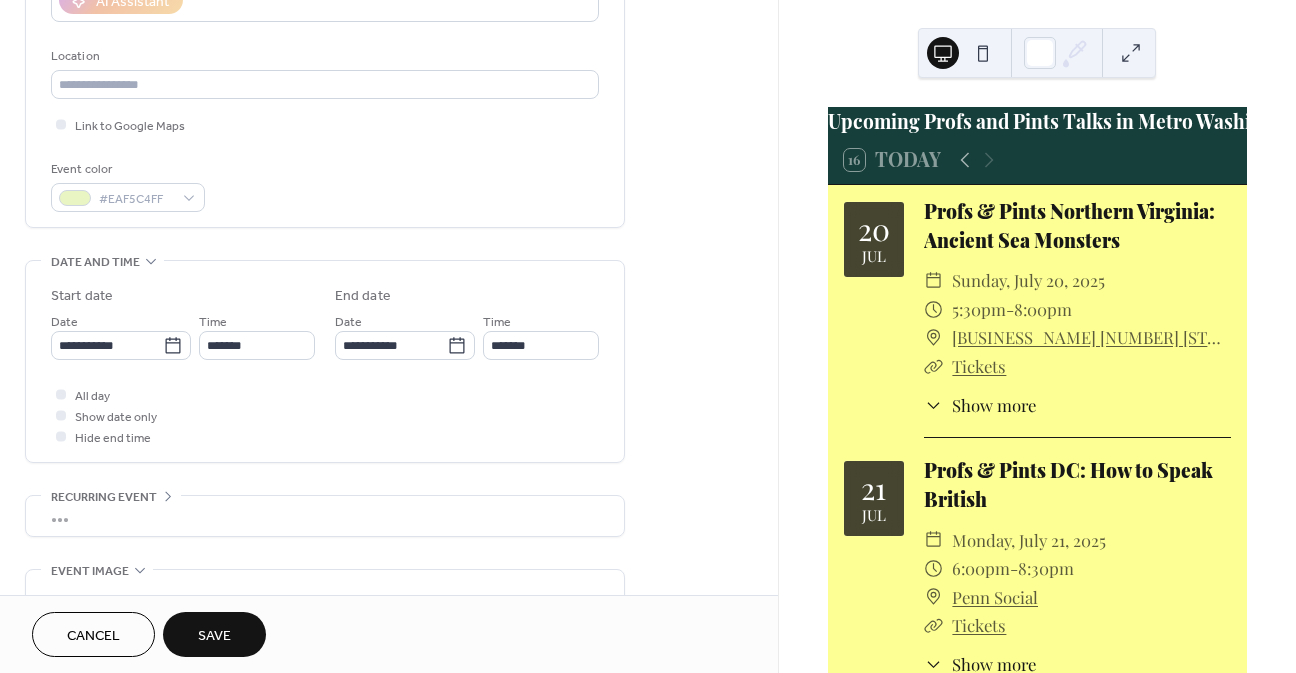 scroll, scrollTop: 646, scrollLeft: 0, axis: vertical 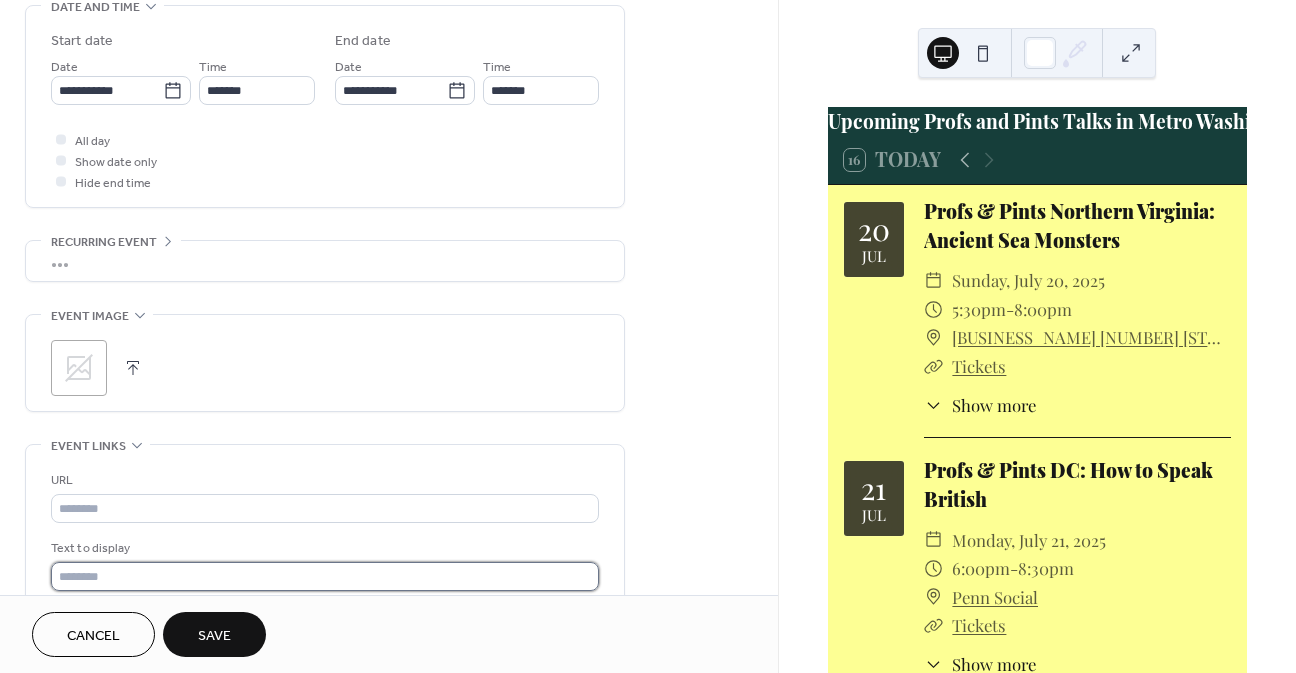 click at bounding box center (325, 576) 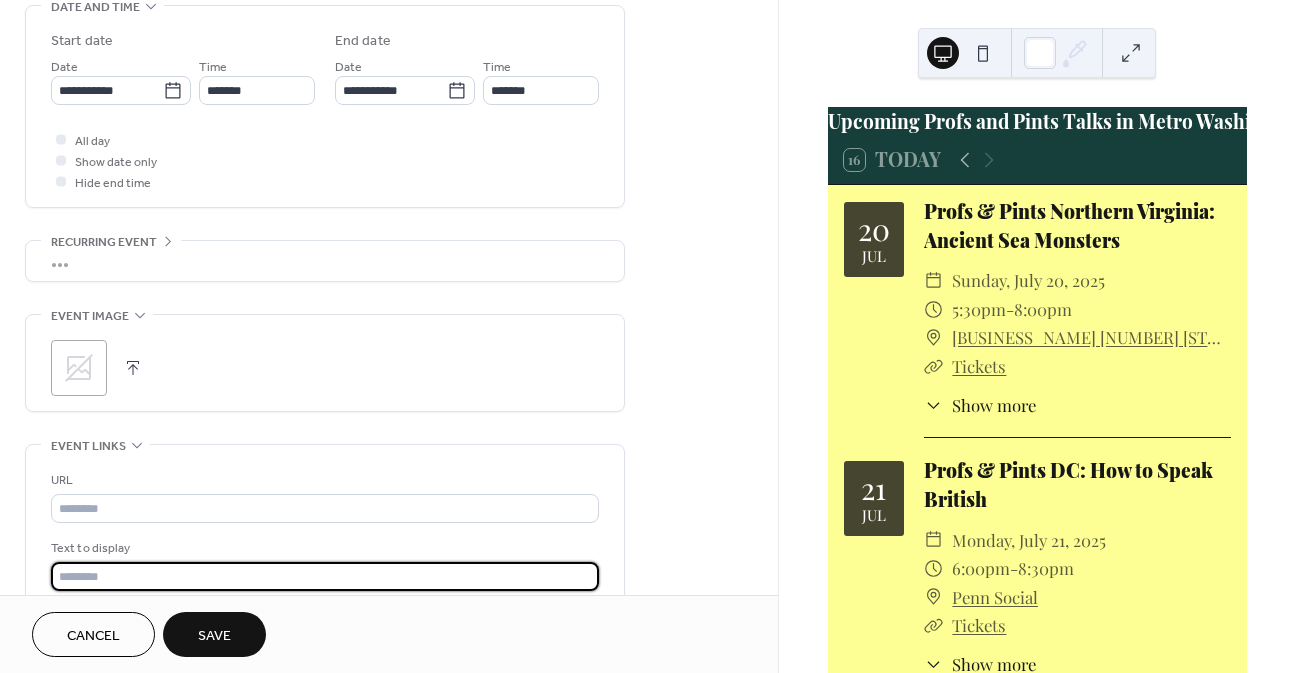 type on "*******" 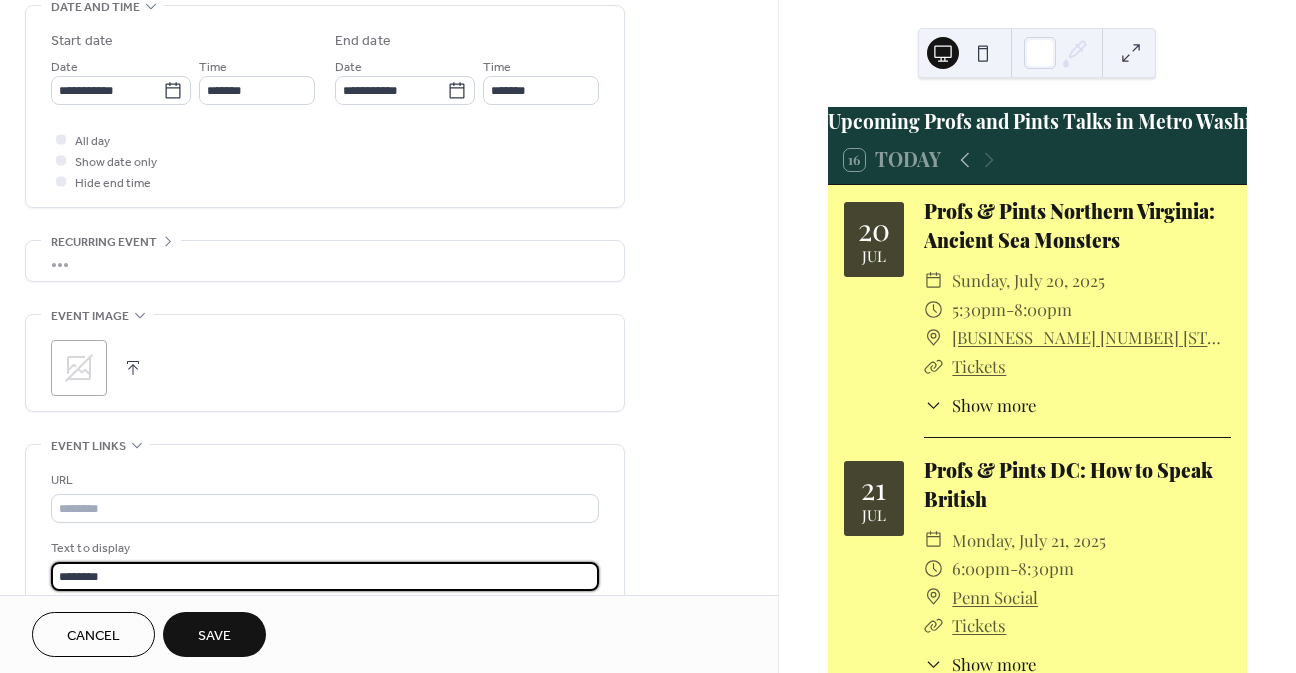click on ";" at bounding box center [79, 368] 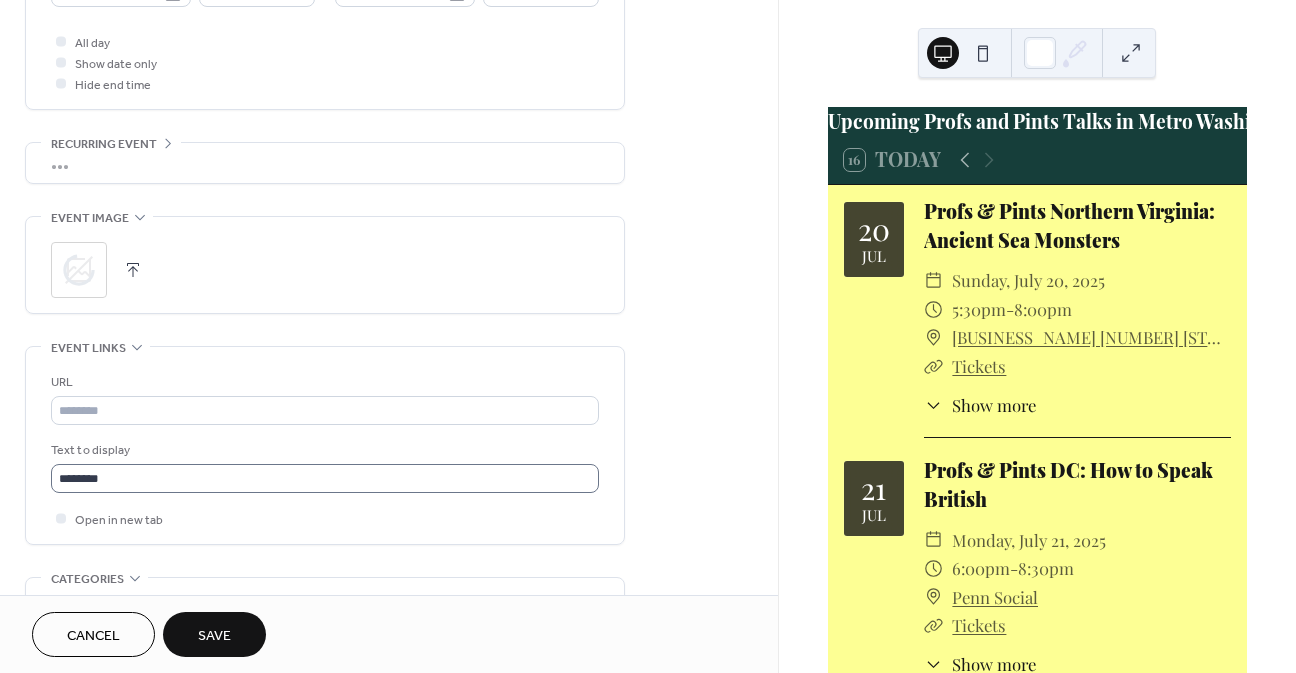 scroll, scrollTop: 746, scrollLeft: 0, axis: vertical 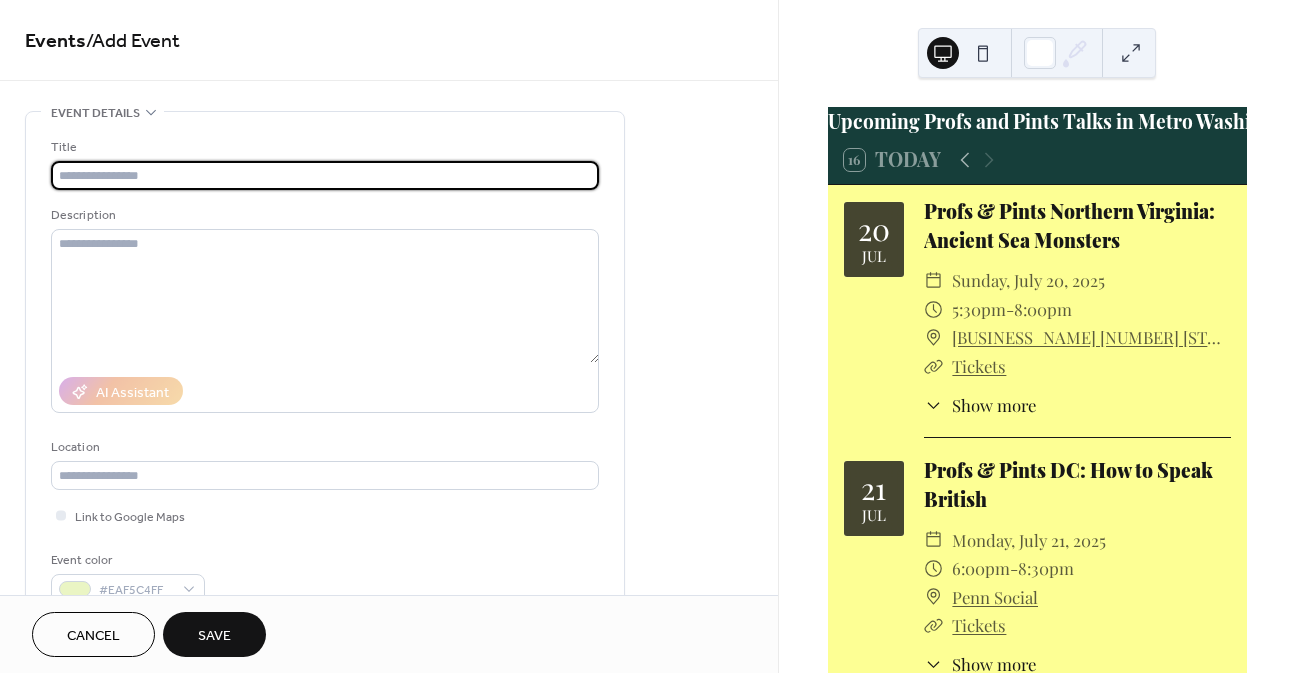paste on "**********" 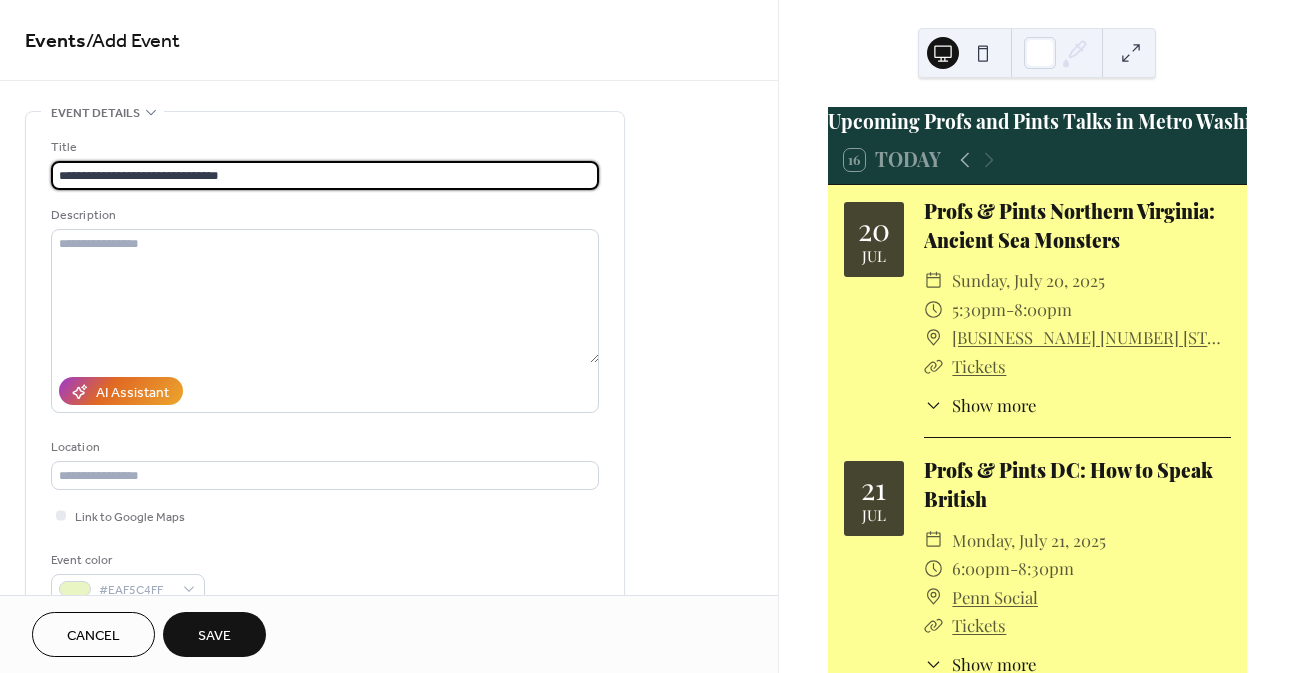 type on "**********" 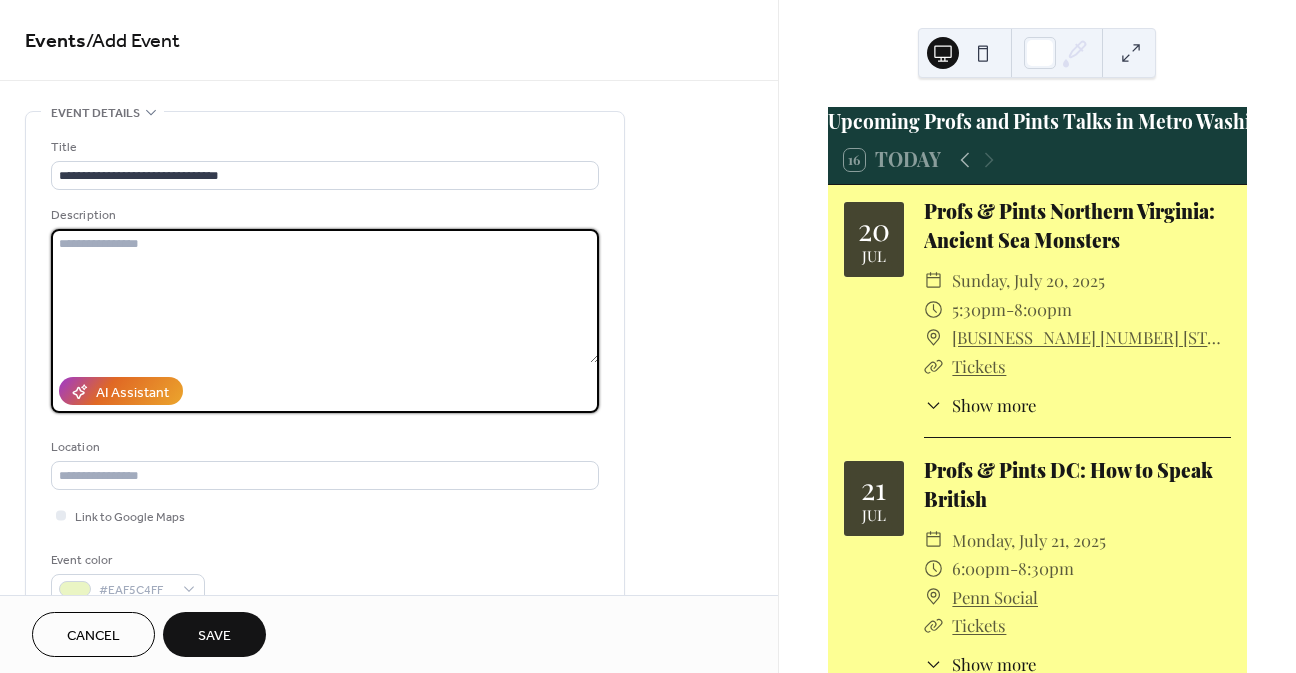 paste on "**********" 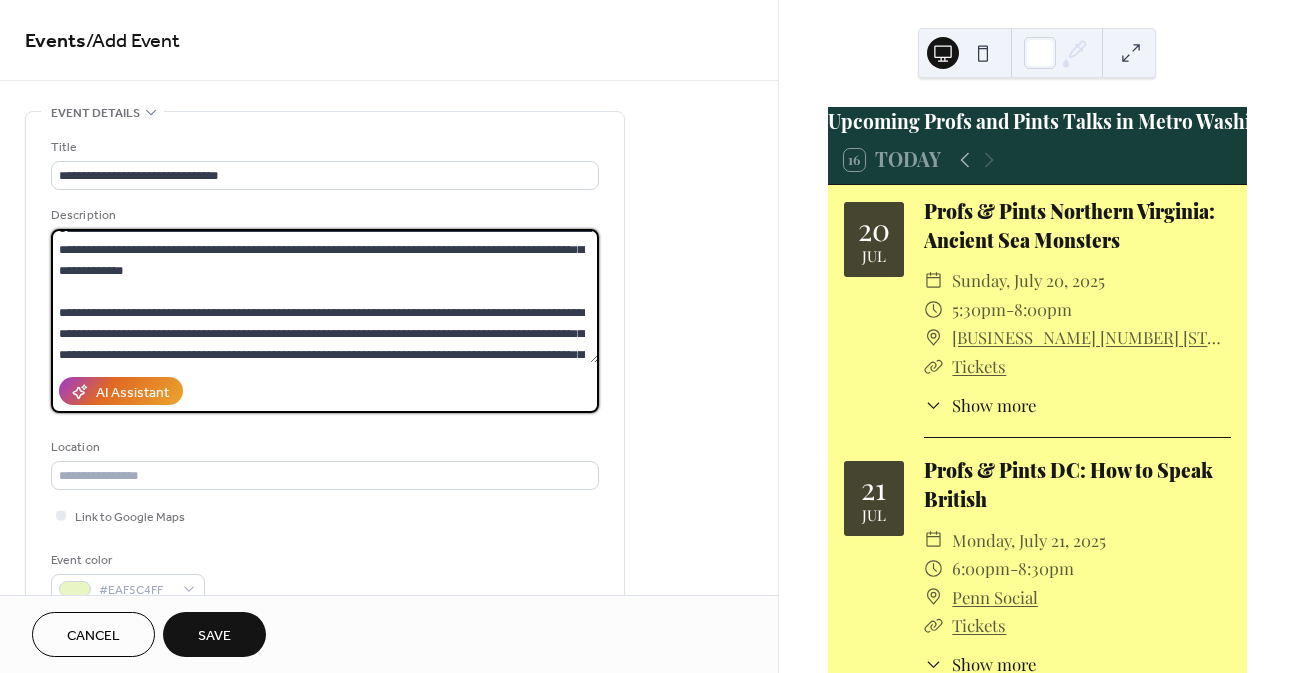 scroll, scrollTop: 0, scrollLeft: 0, axis: both 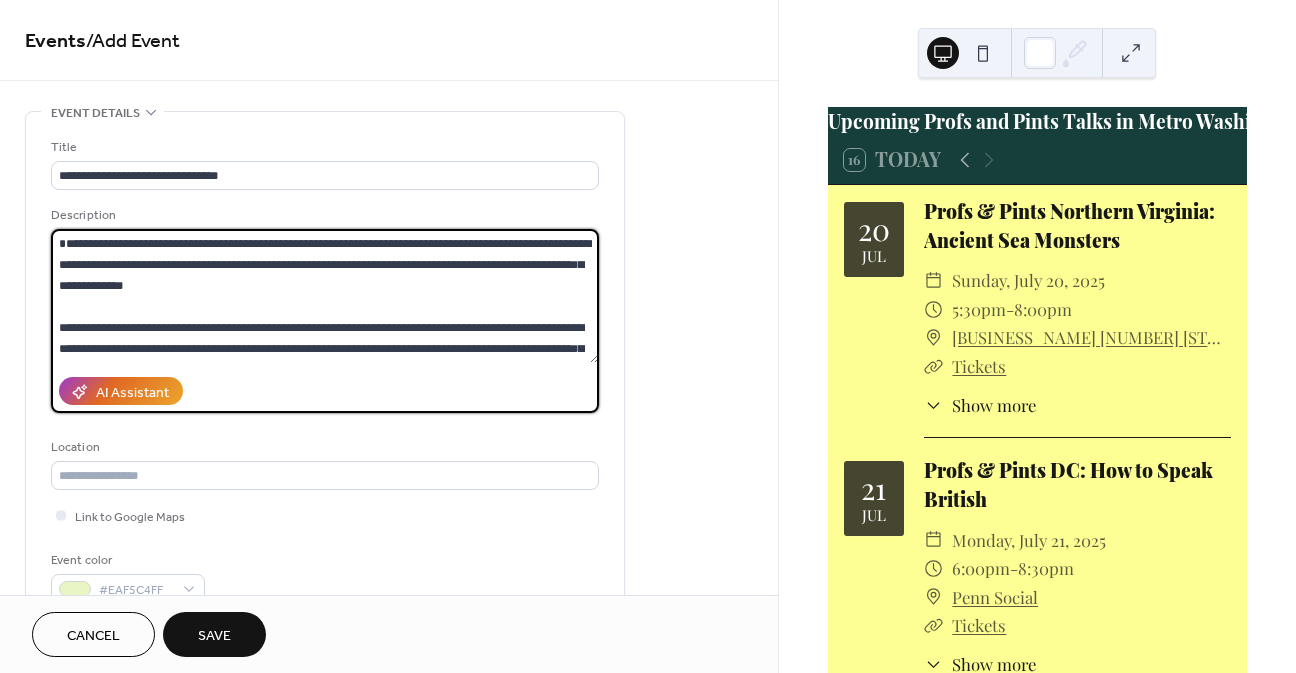 click at bounding box center (325, 296) 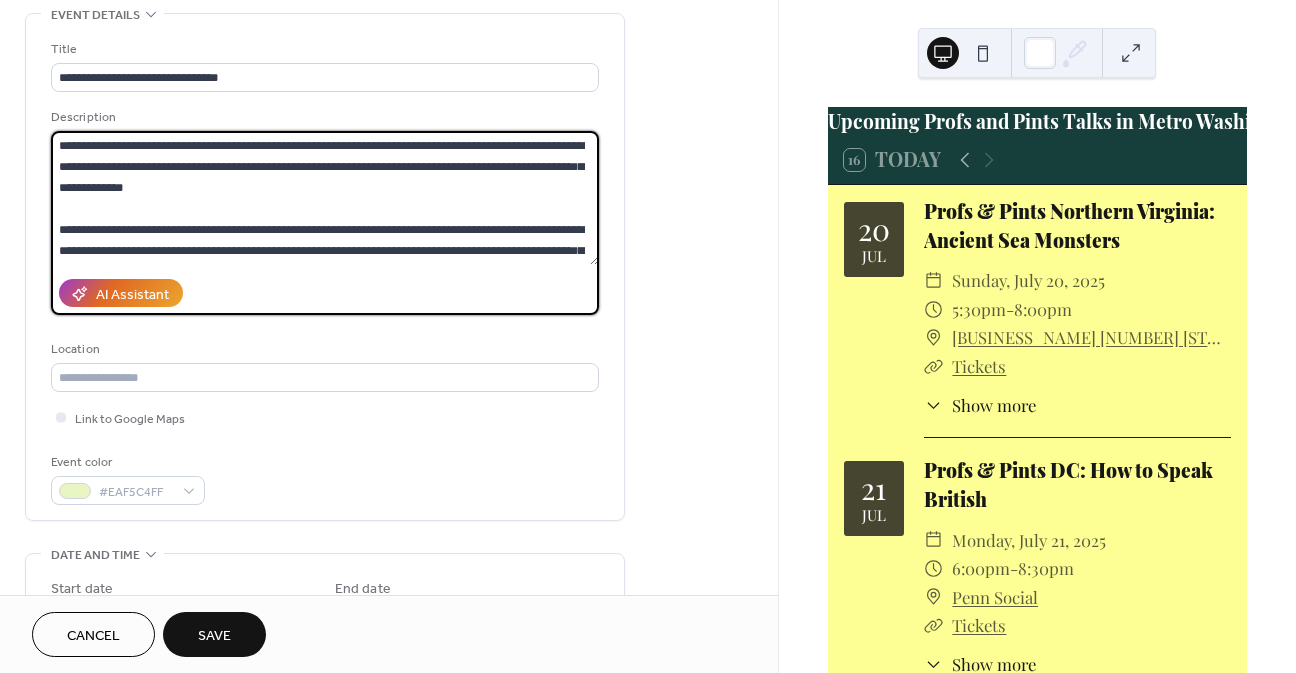 scroll, scrollTop: 100, scrollLeft: 0, axis: vertical 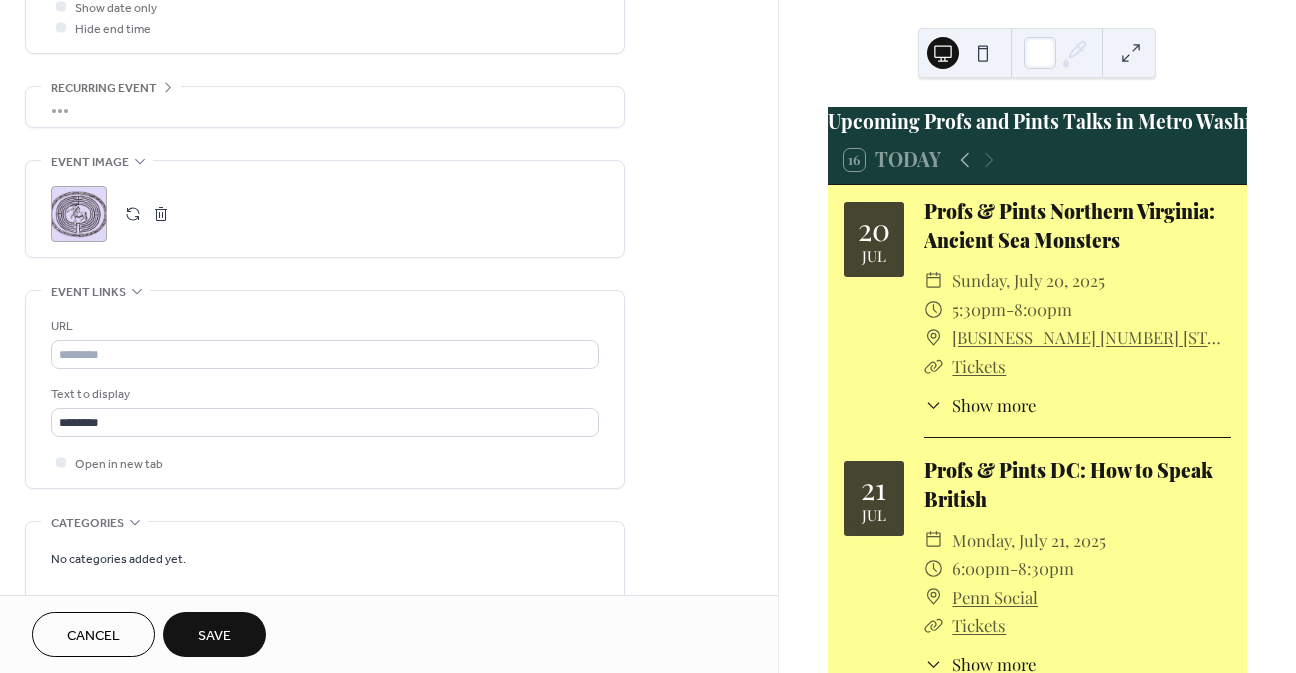 type on "**********" 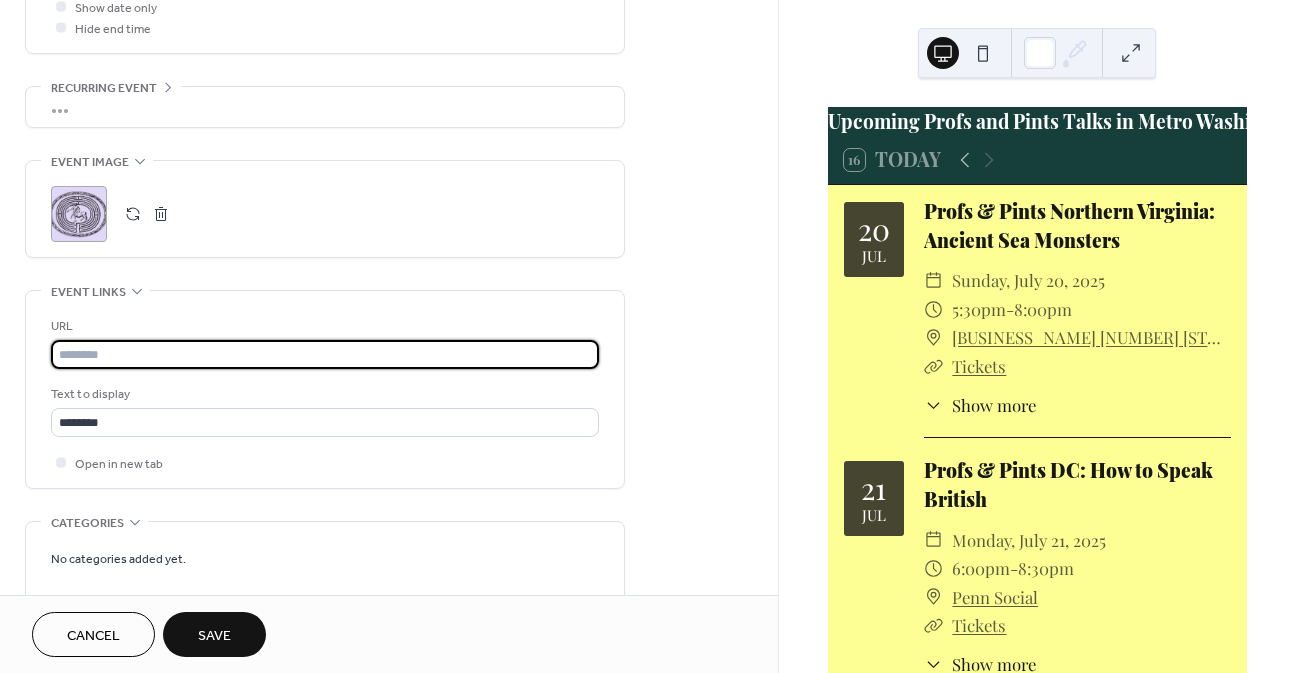 paste on "**********" 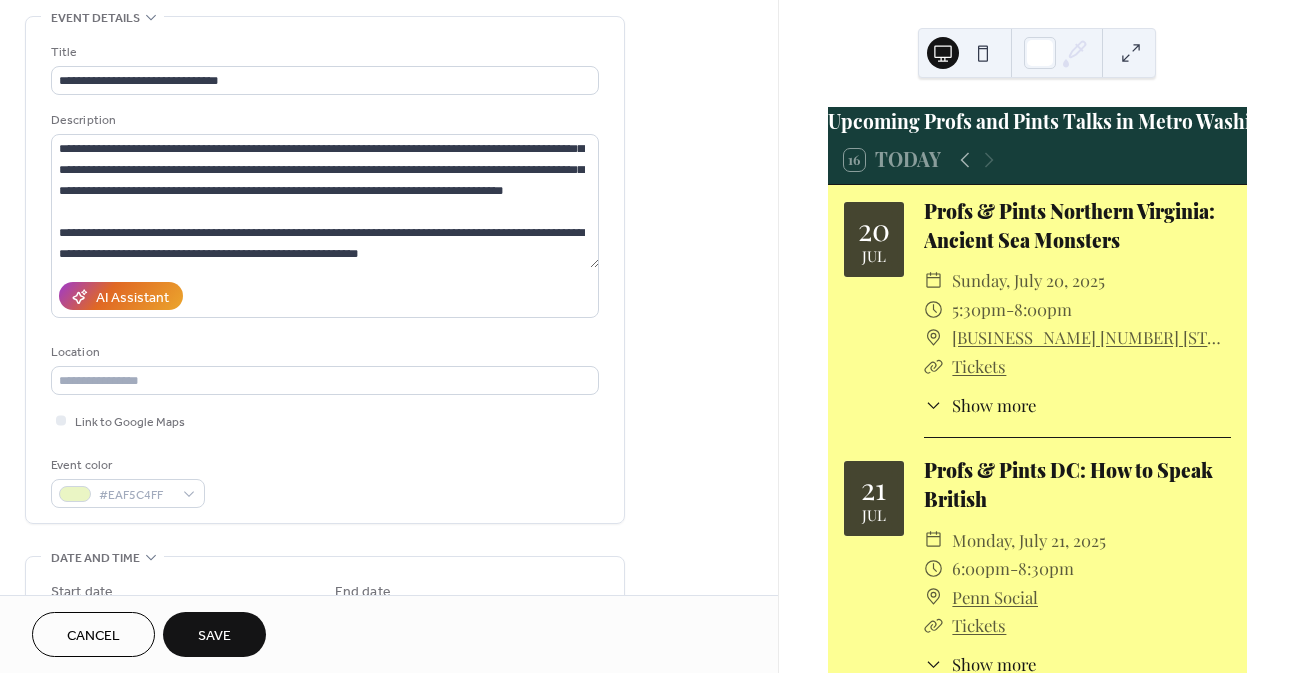scroll, scrollTop: 100, scrollLeft: 0, axis: vertical 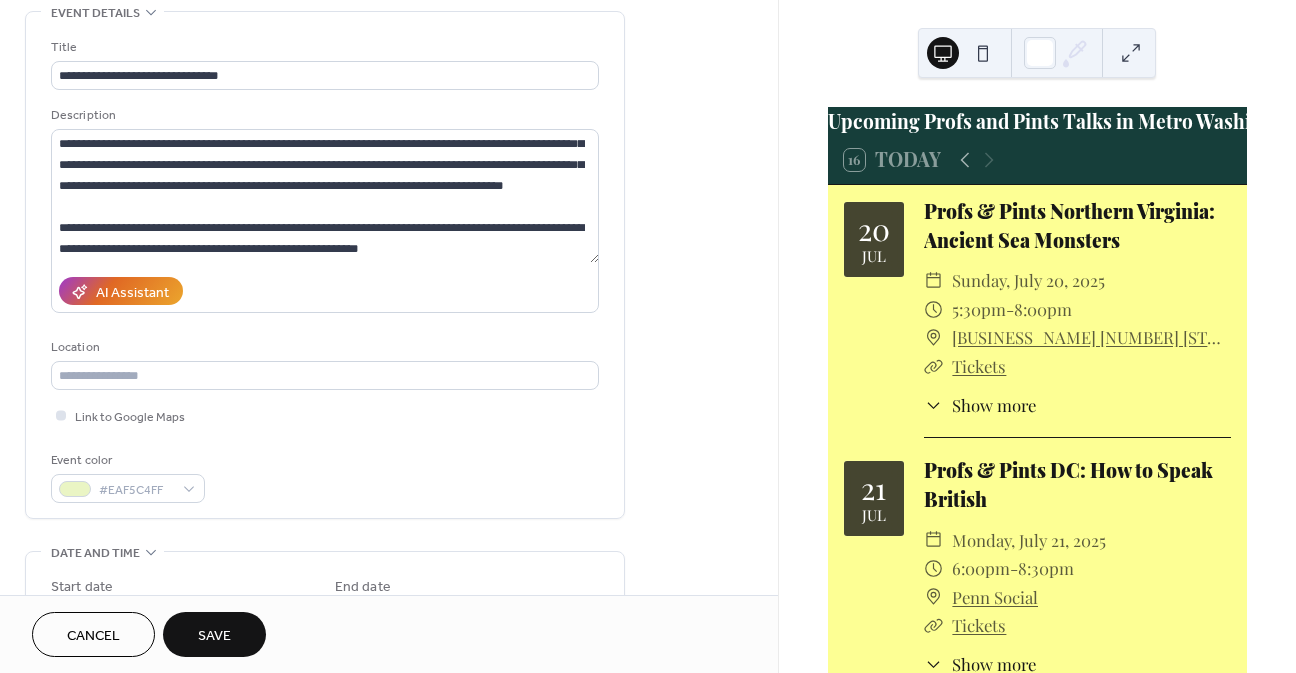 type on "**********" 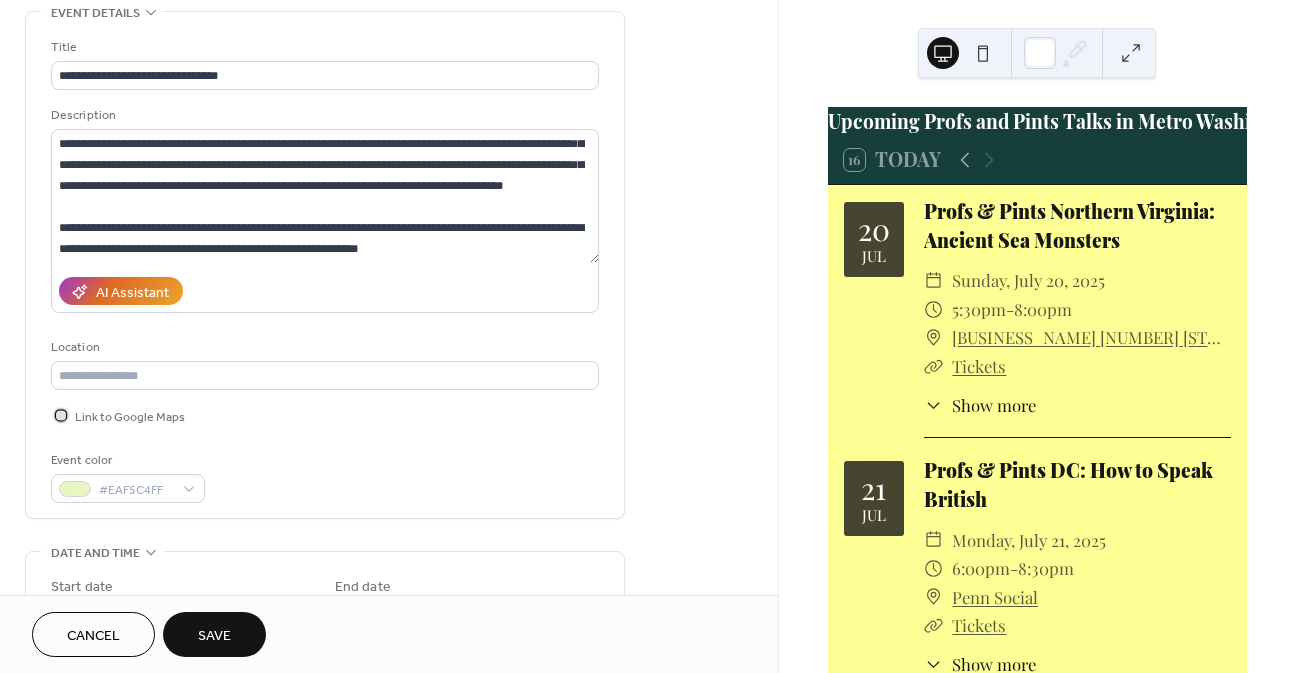 click at bounding box center [61, 415] 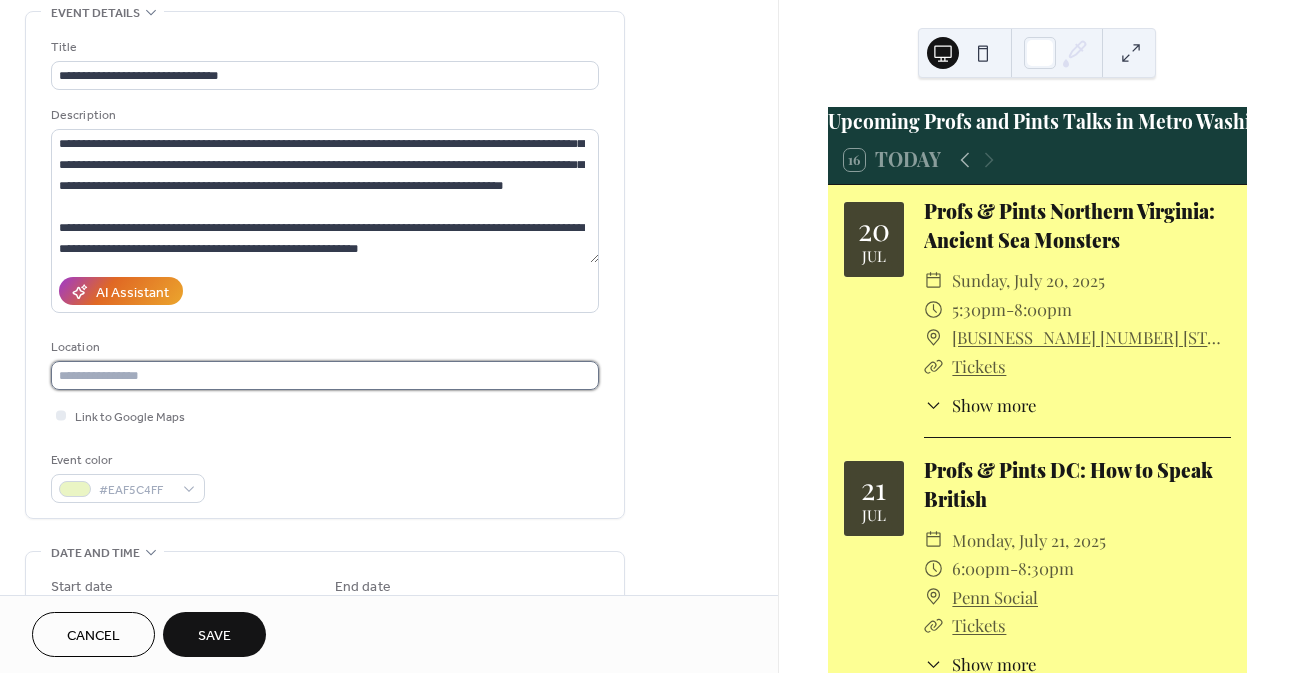 click at bounding box center (325, 375) 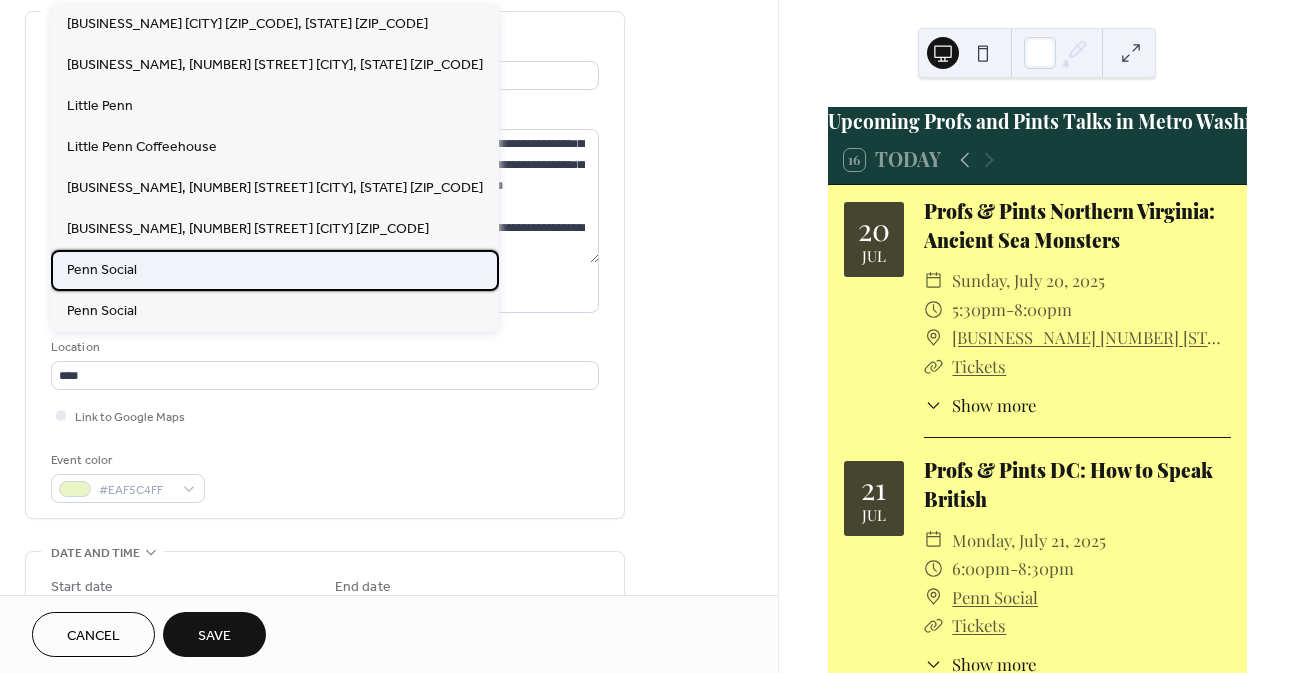 click on "Penn Social" at bounding box center [102, 270] 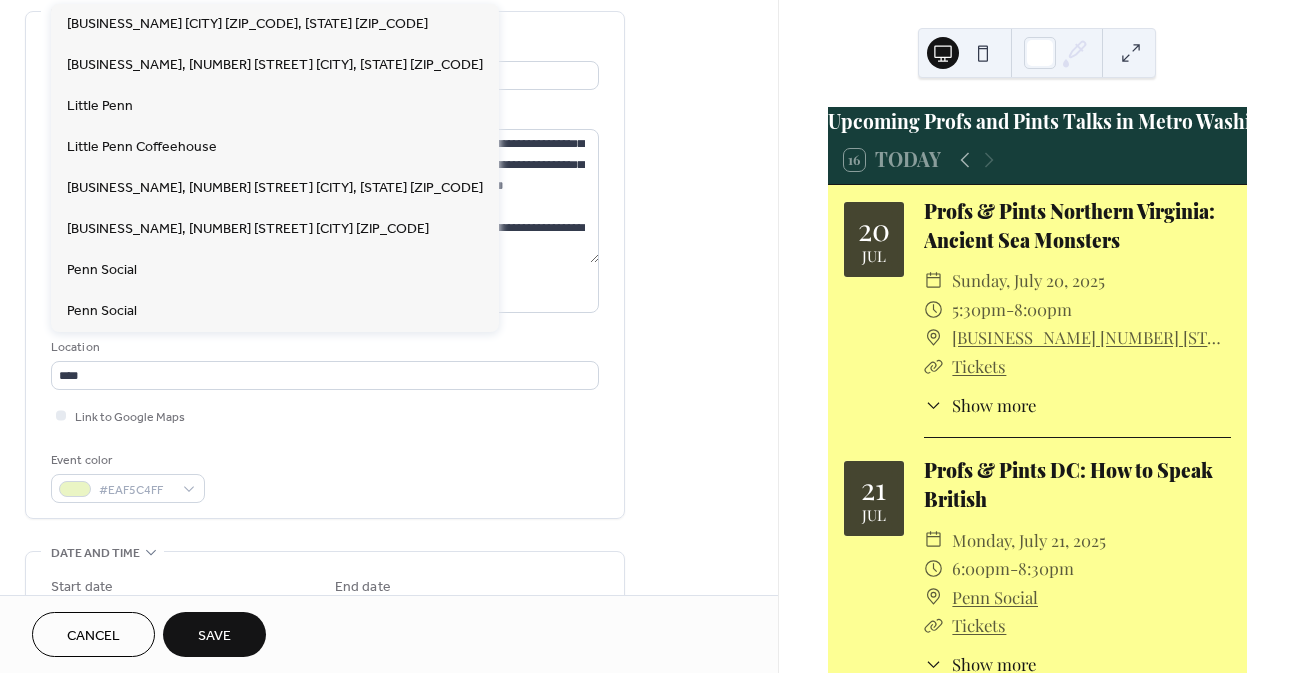 type on "**********" 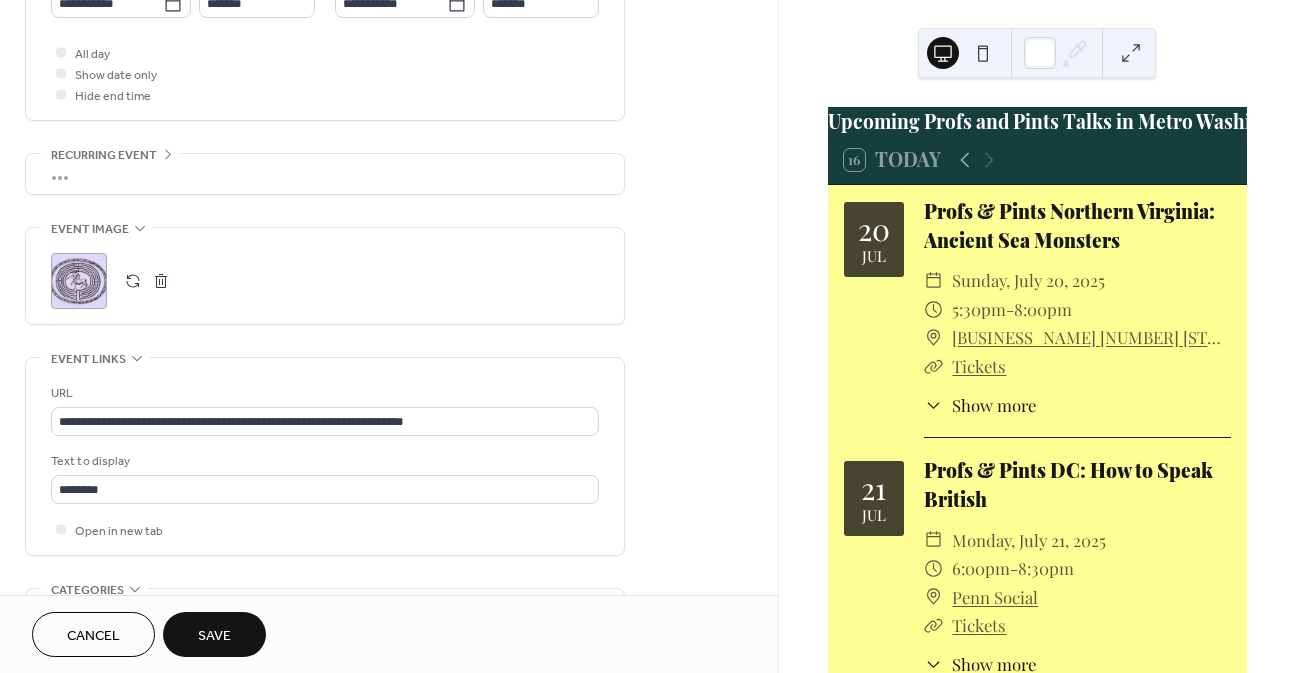 scroll, scrollTop: 800, scrollLeft: 0, axis: vertical 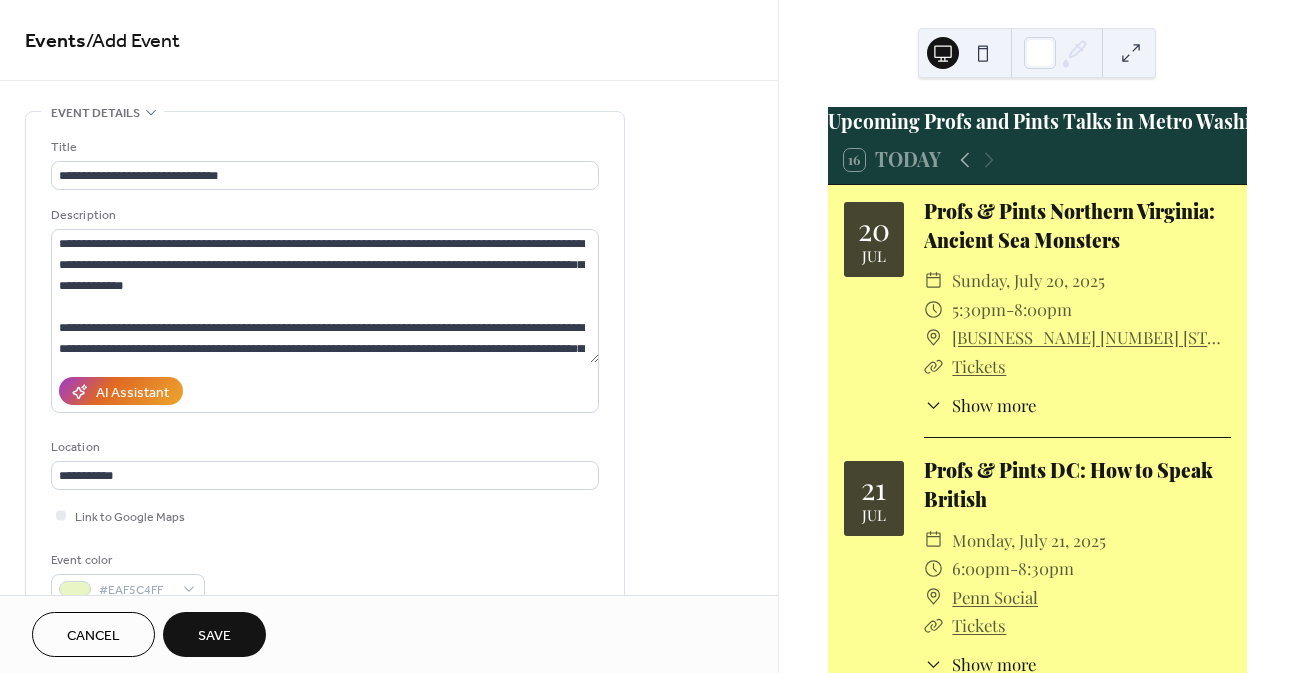 click on "Save" at bounding box center [214, 636] 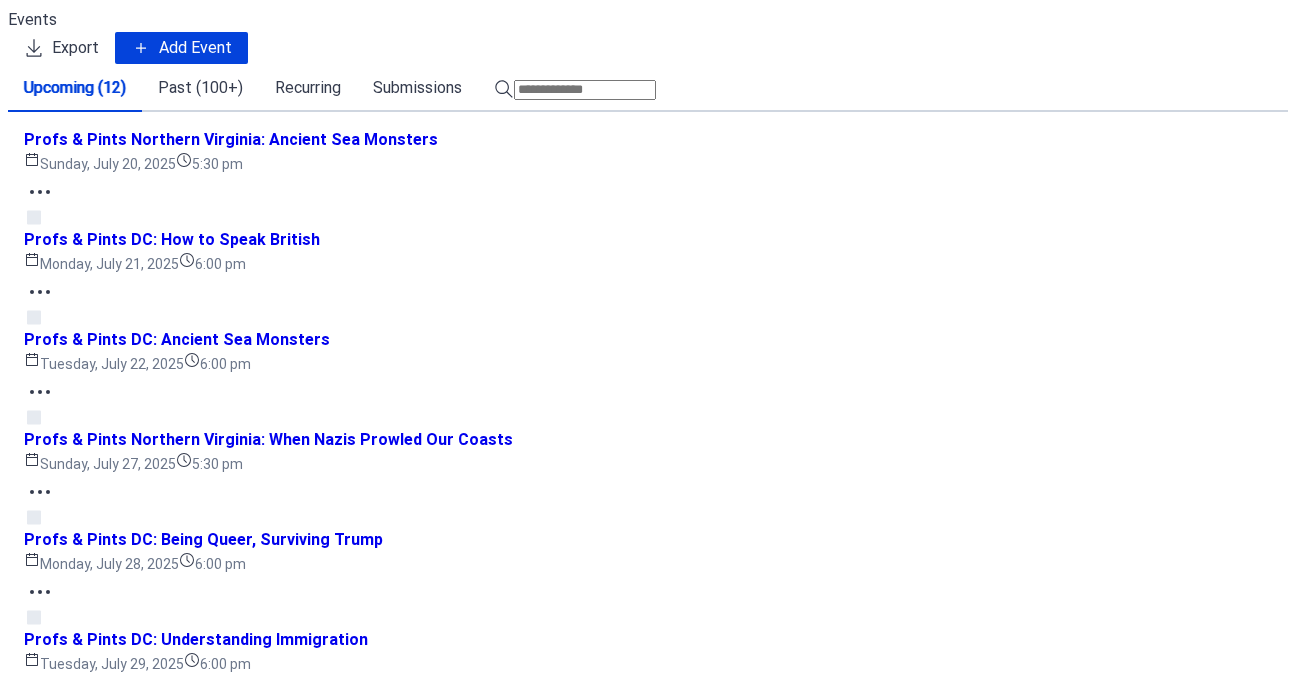 scroll, scrollTop: 0, scrollLeft: 0, axis: both 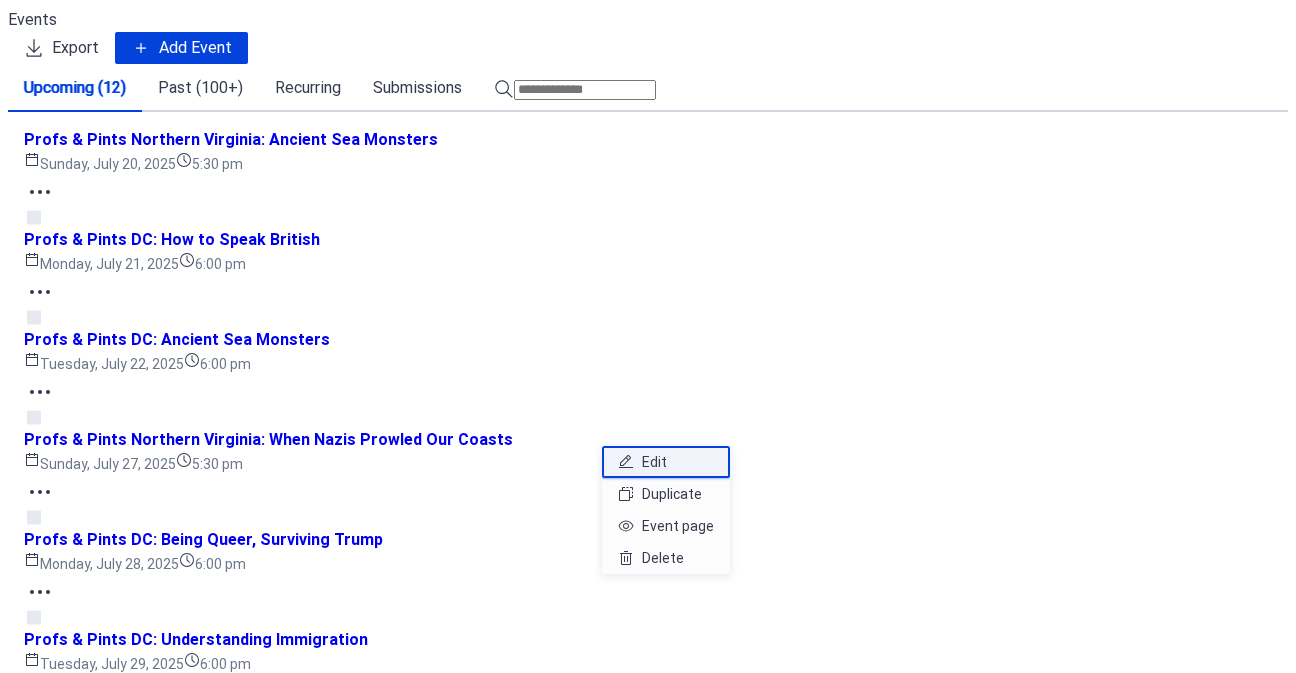 click on "Edit" at bounding box center [654, 462] 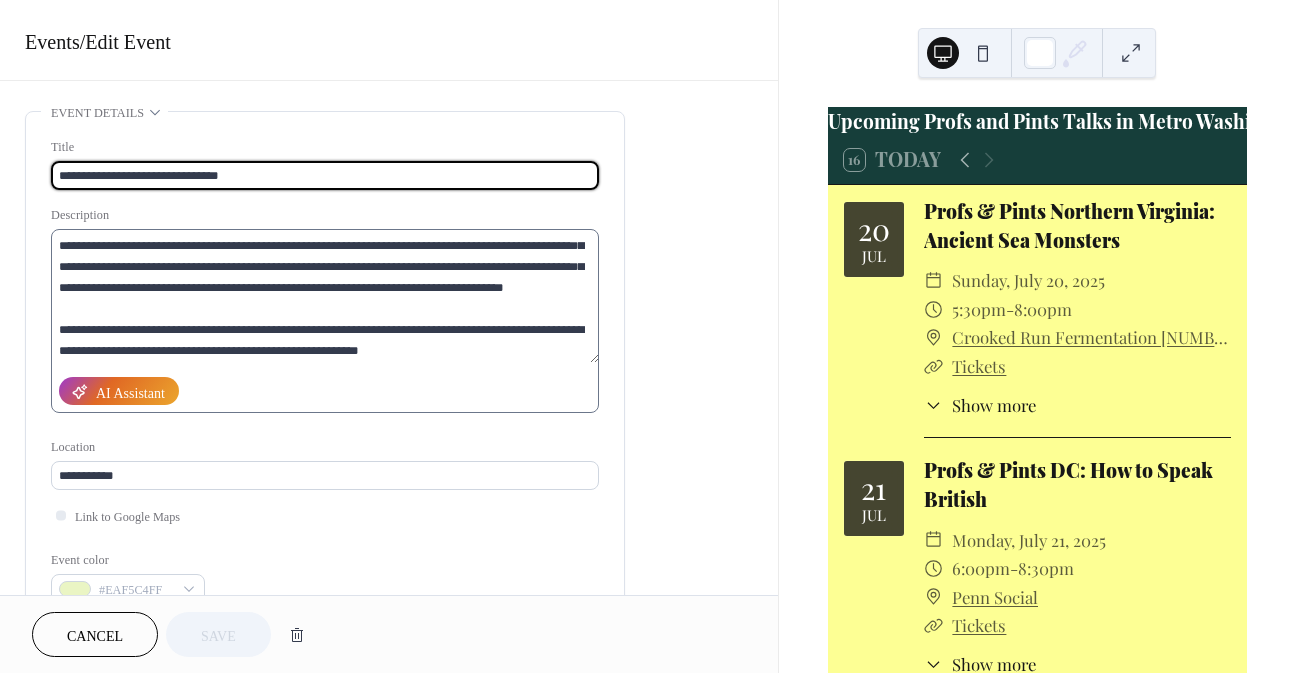 scroll, scrollTop: 588, scrollLeft: 0, axis: vertical 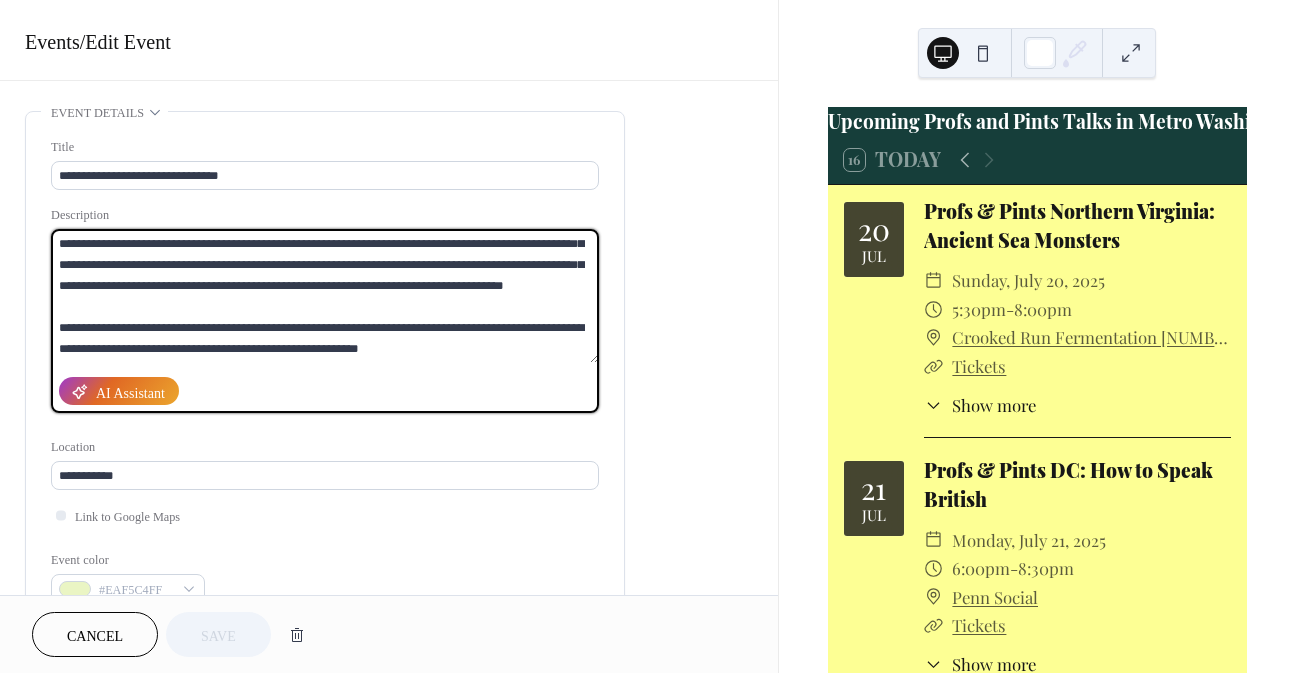 drag, startPoint x: 447, startPoint y: 340, endPoint x: 76, endPoint y: 313, distance: 371.98117 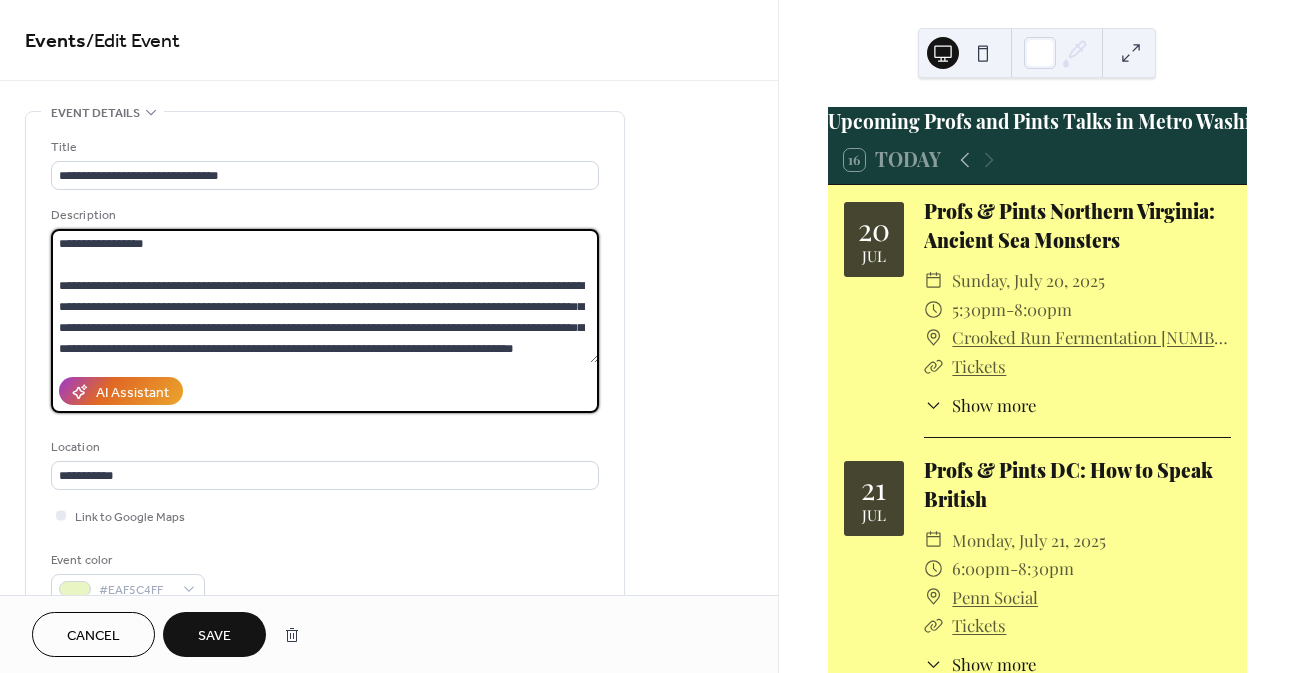 scroll, scrollTop: 567, scrollLeft: 0, axis: vertical 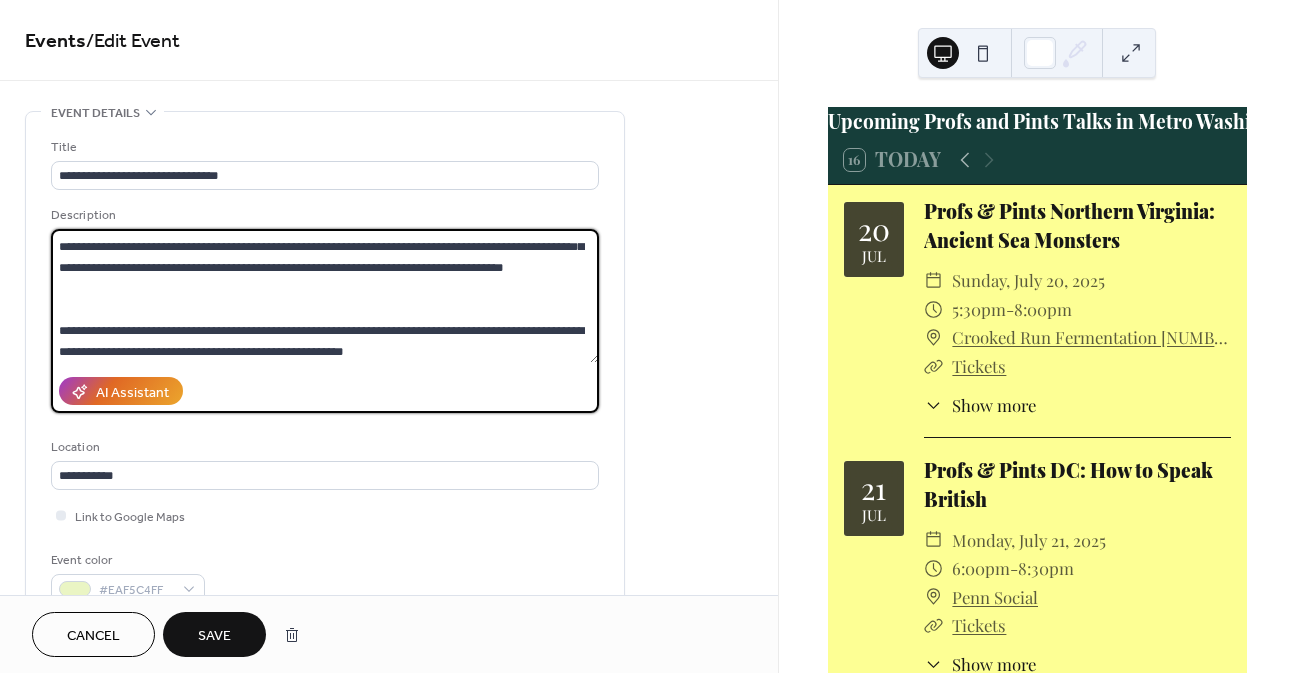 click at bounding box center (325, 296) 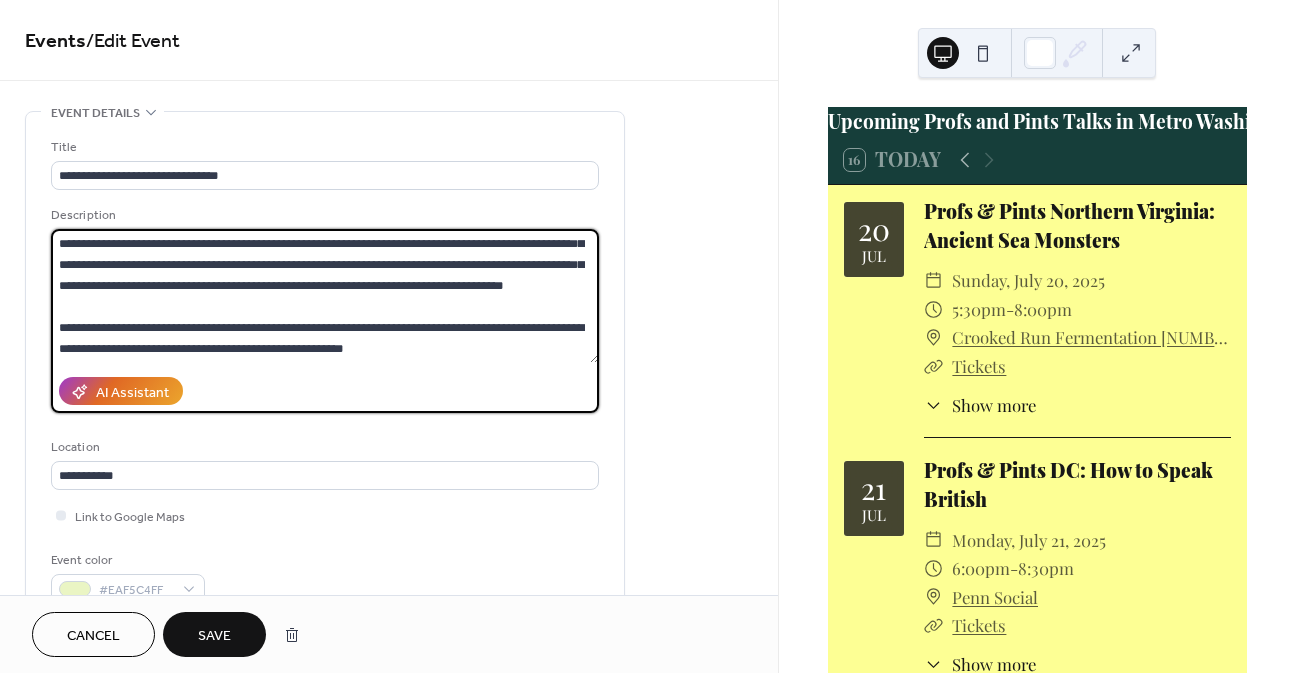scroll, scrollTop: 585, scrollLeft: 0, axis: vertical 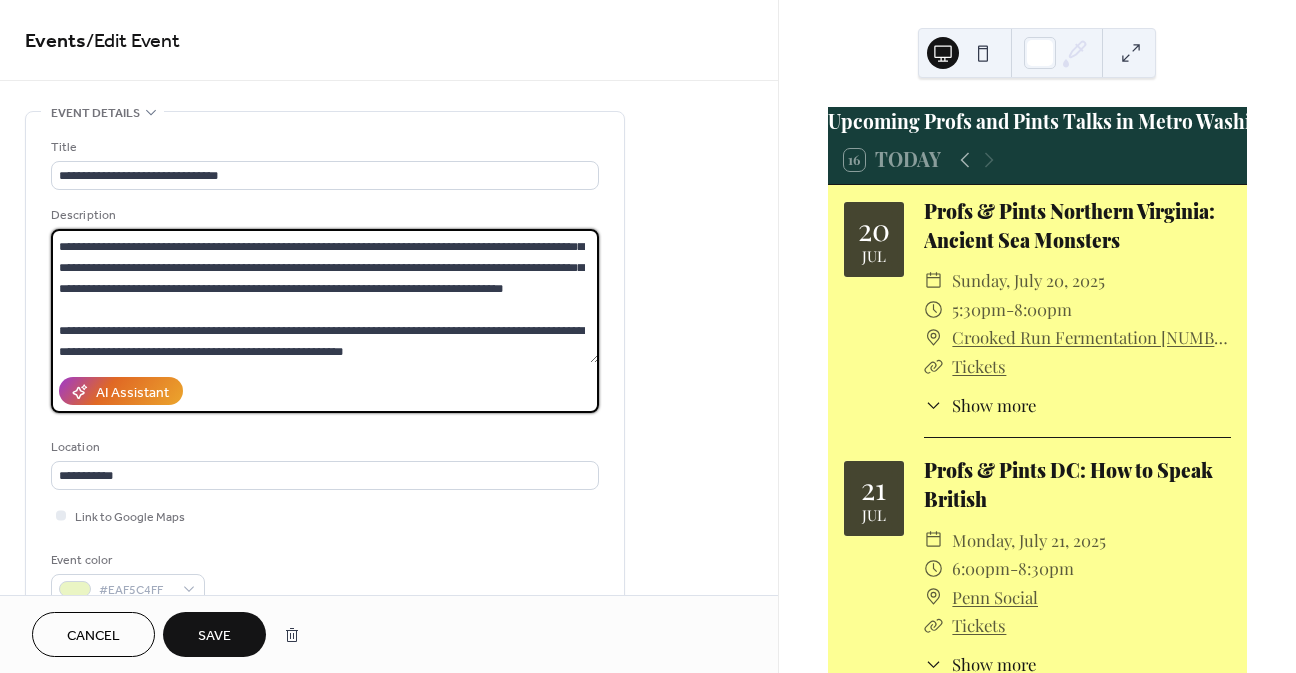 type on "**********" 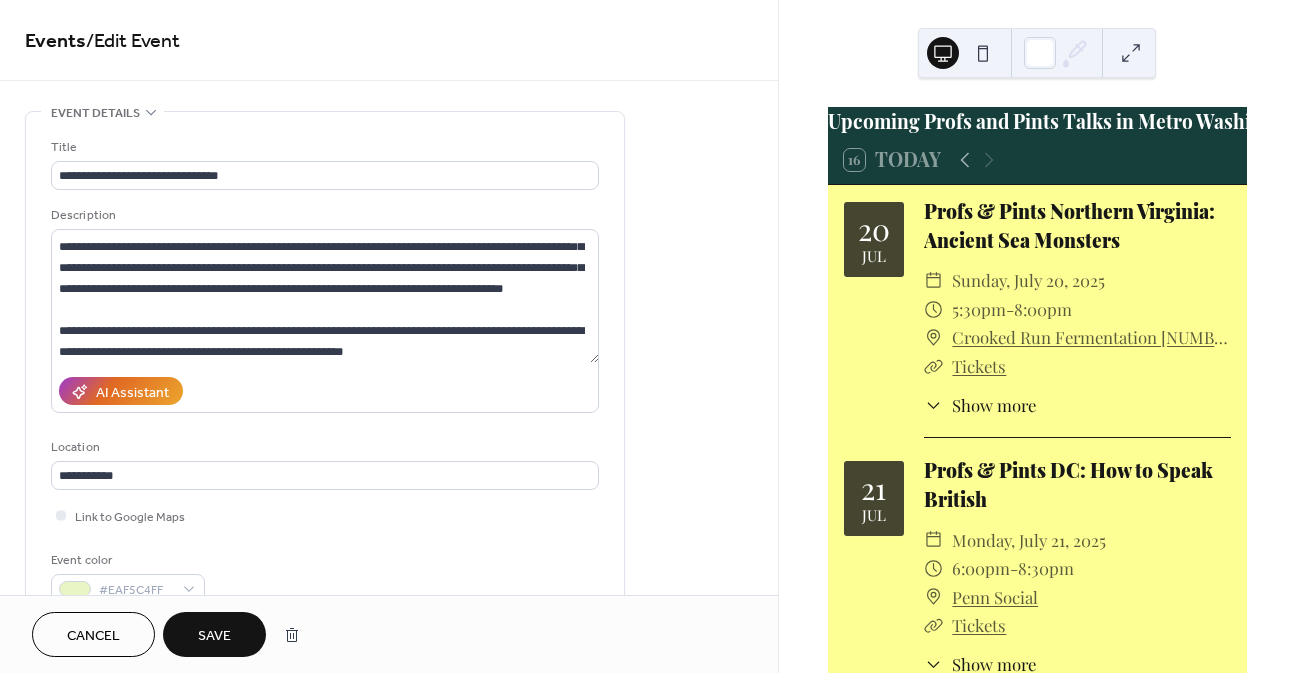 click on "Save" at bounding box center [214, 634] 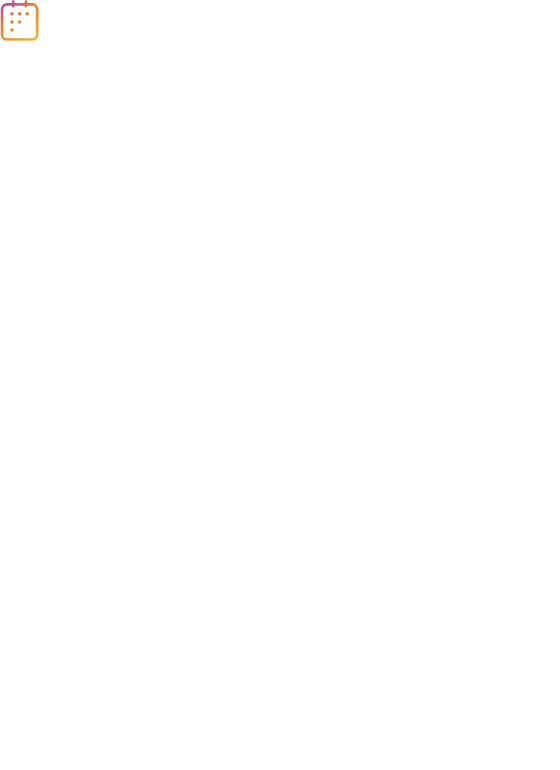 scroll, scrollTop: 0, scrollLeft: 0, axis: both 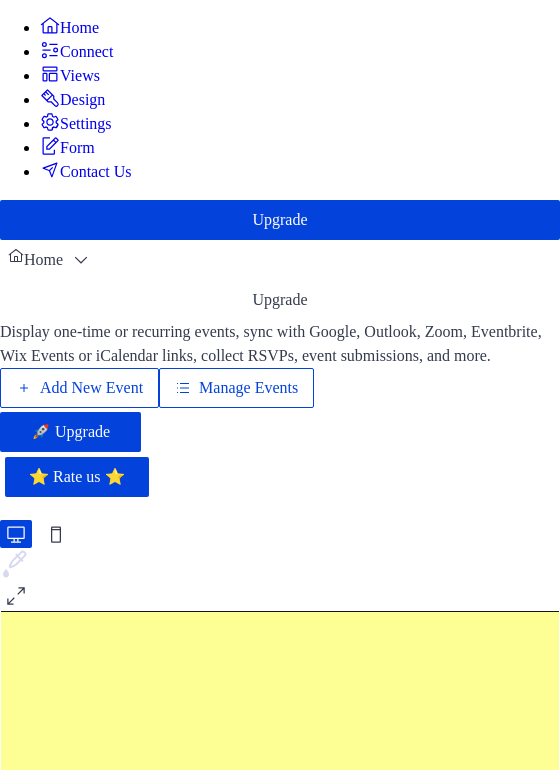 click on "Manage Events" at bounding box center (248, 388) 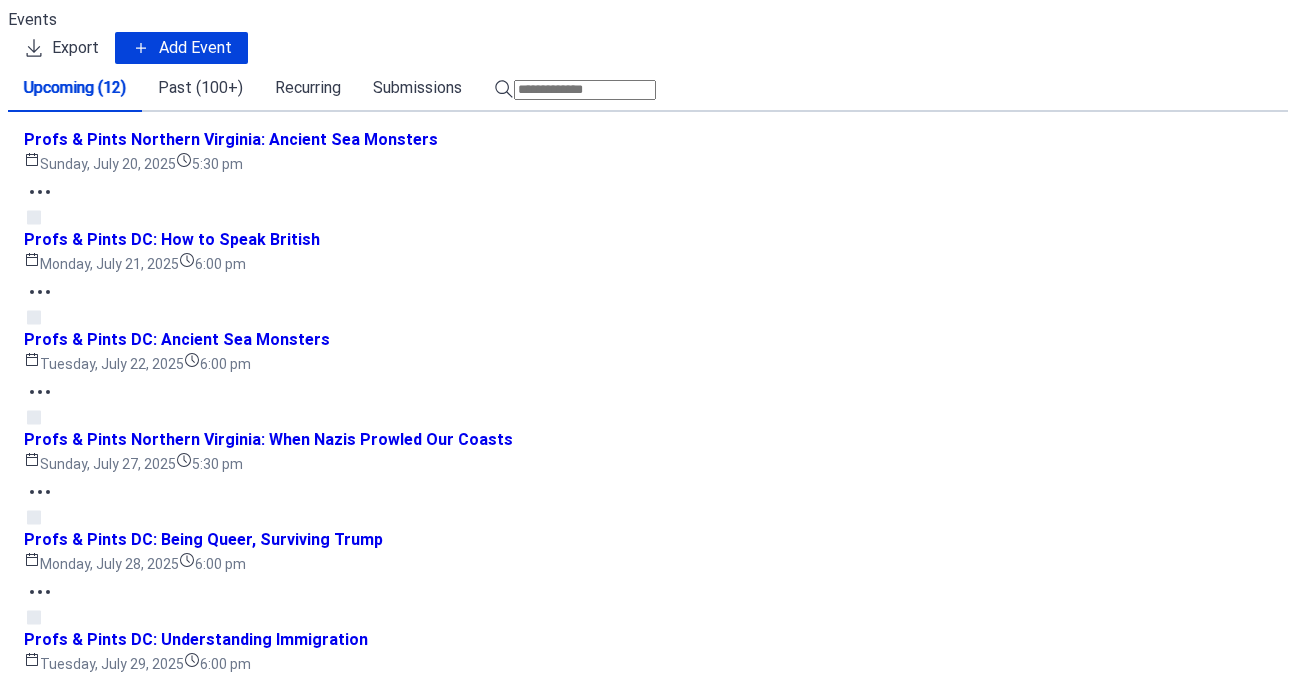 scroll, scrollTop: 0, scrollLeft: 0, axis: both 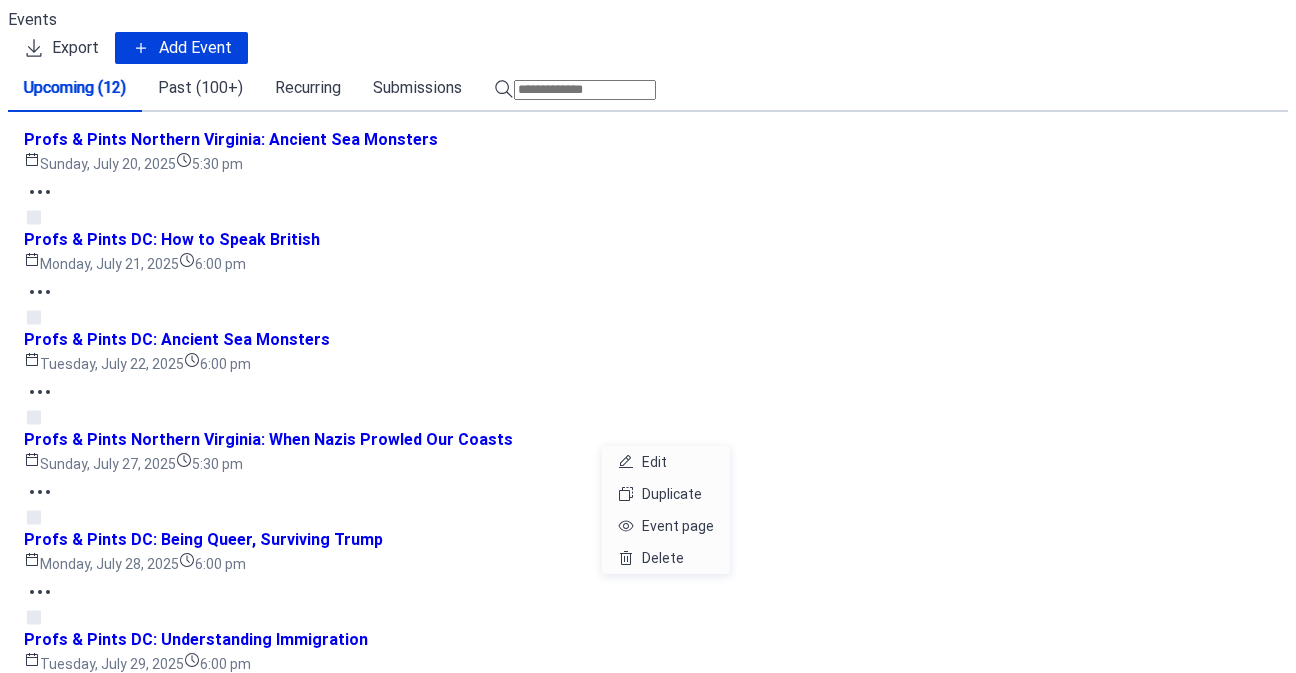 click 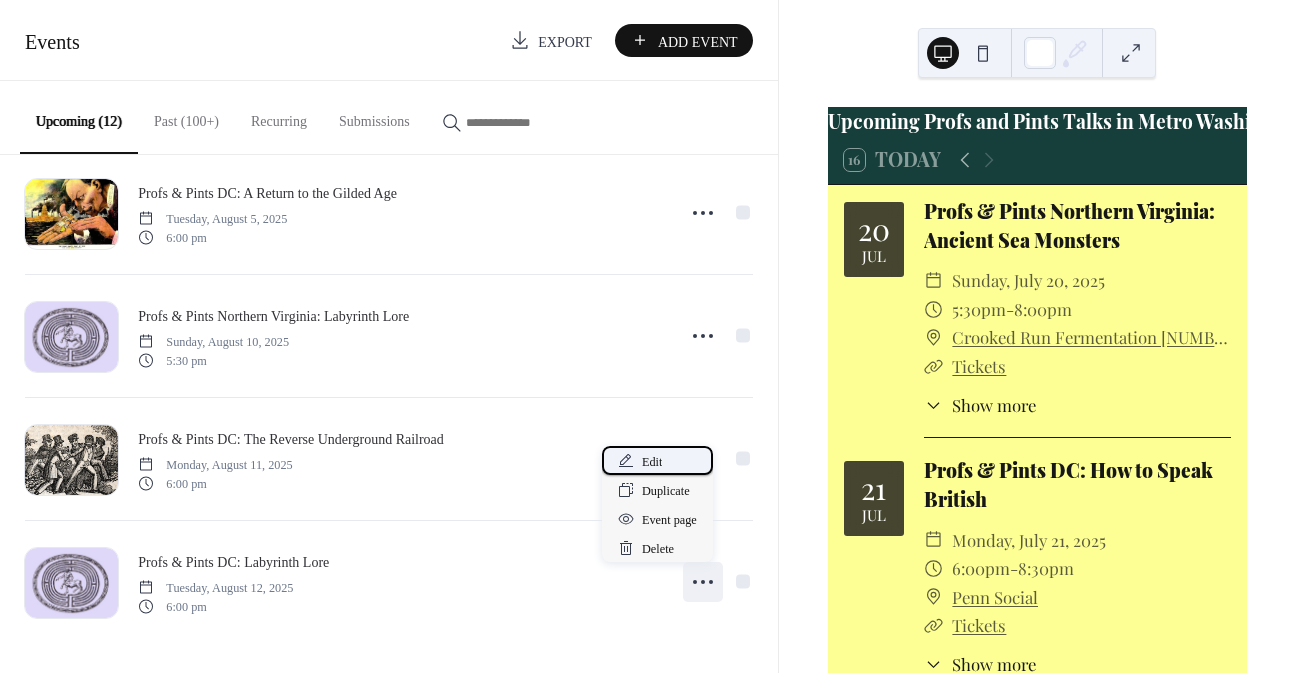 click on "Edit" at bounding box center (652, 462) 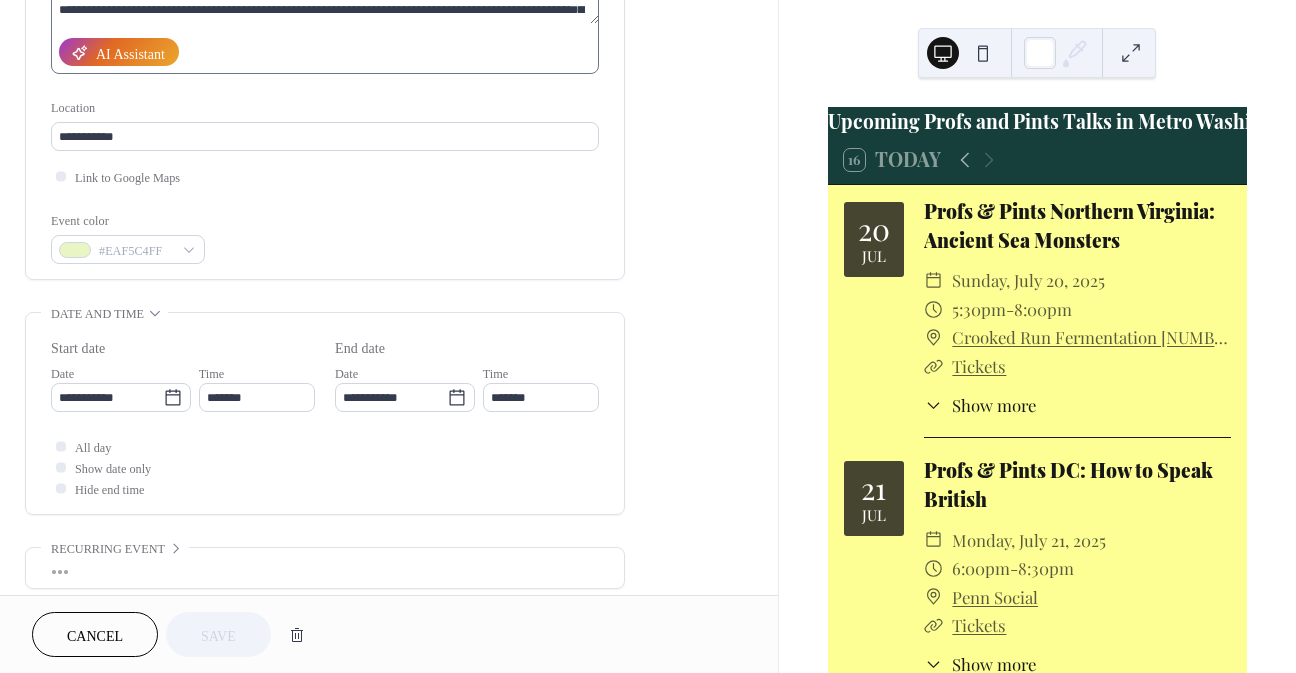 scroll, scrollTop: 200, scrollLeft: 0, axis: vertical 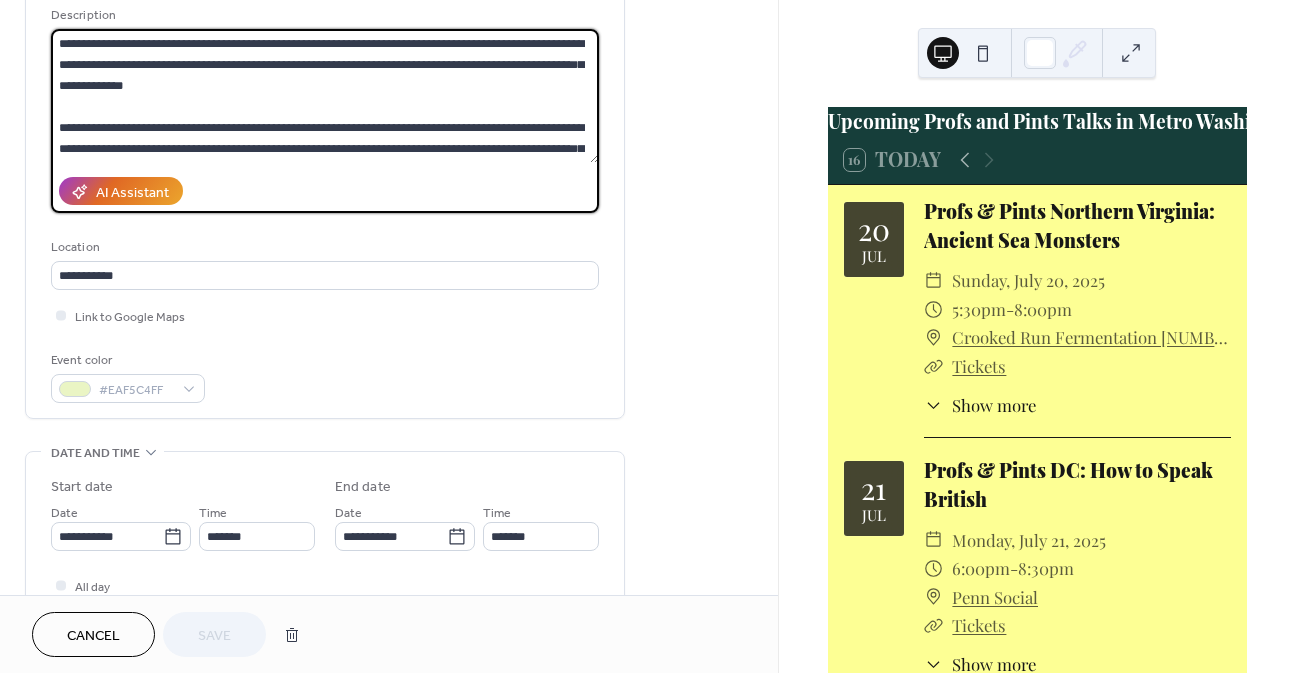 drag, startPoint x: 588, startPoint y: 43, endPoint x: 604, endPoint y: 43, distance: 16 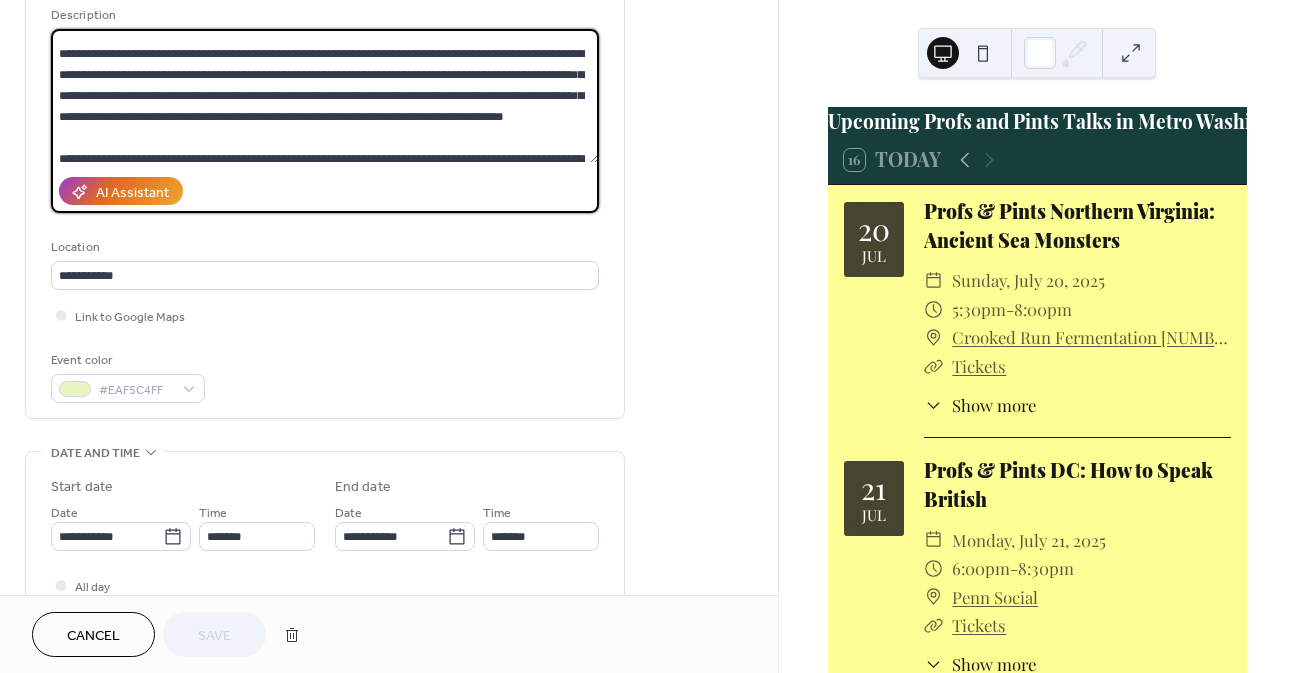 scroll, scrollTop: 588, scrollLeft: 0, axis: vertical 